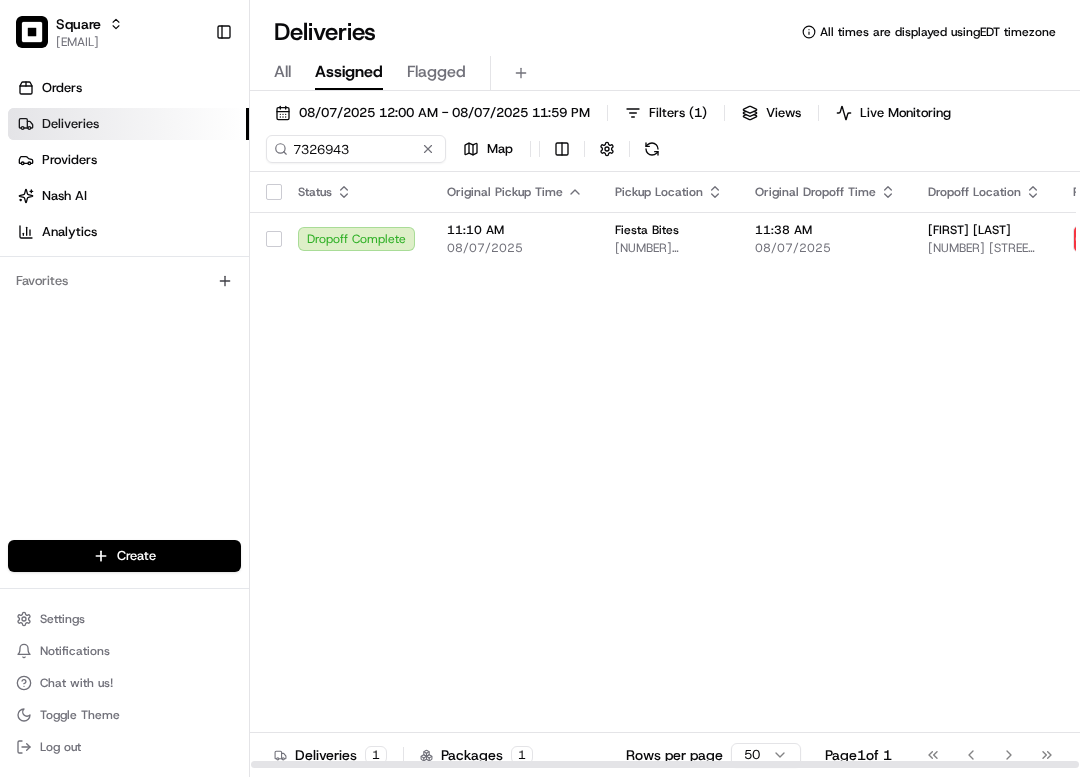 scroll, scrollTop: 0, scrollLeft: 0, axis: both 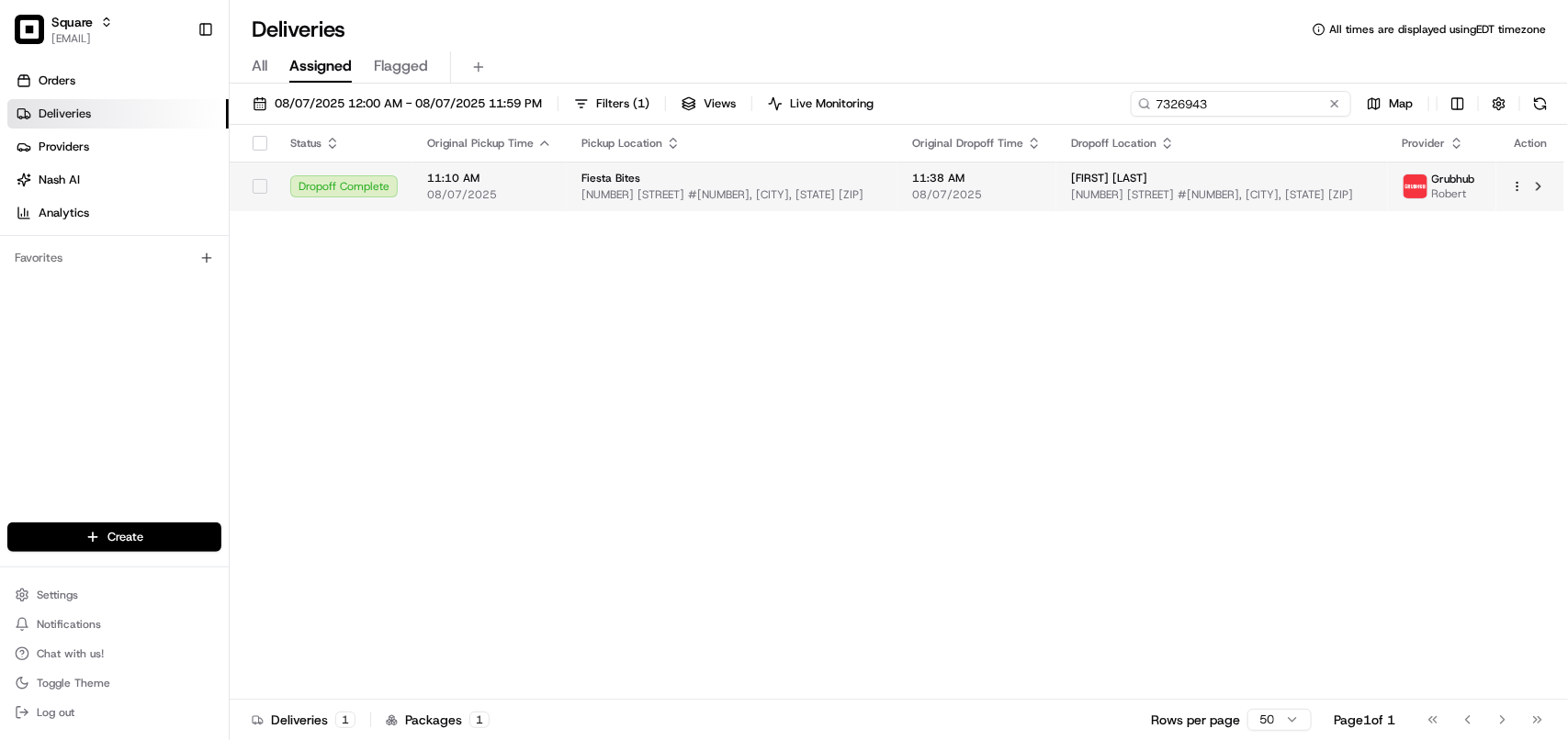 drag, startPoint x: 1281, startPoint y: 104, endPoint x: 637, endPoint y: 207, distance: 652.18479 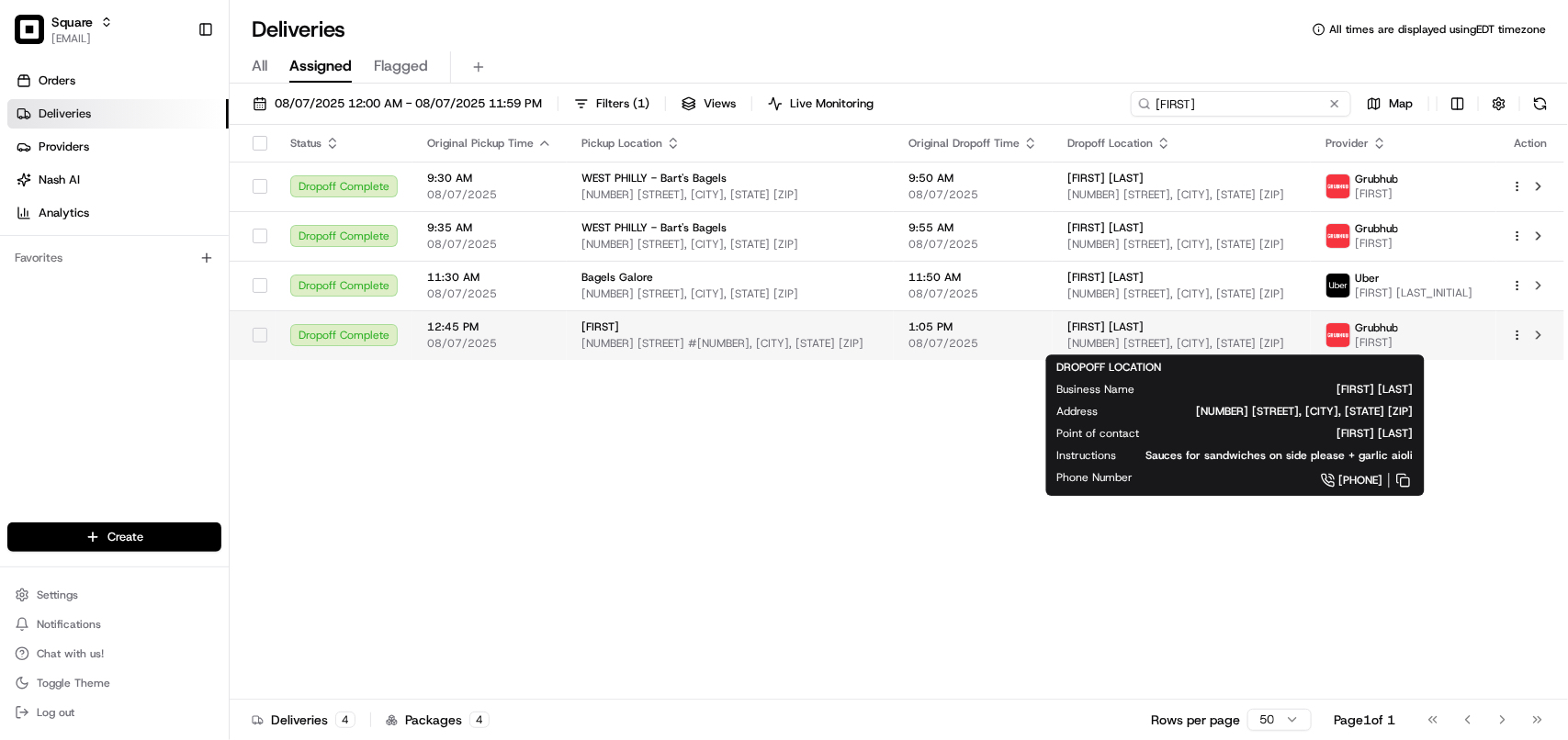type on "Chels" 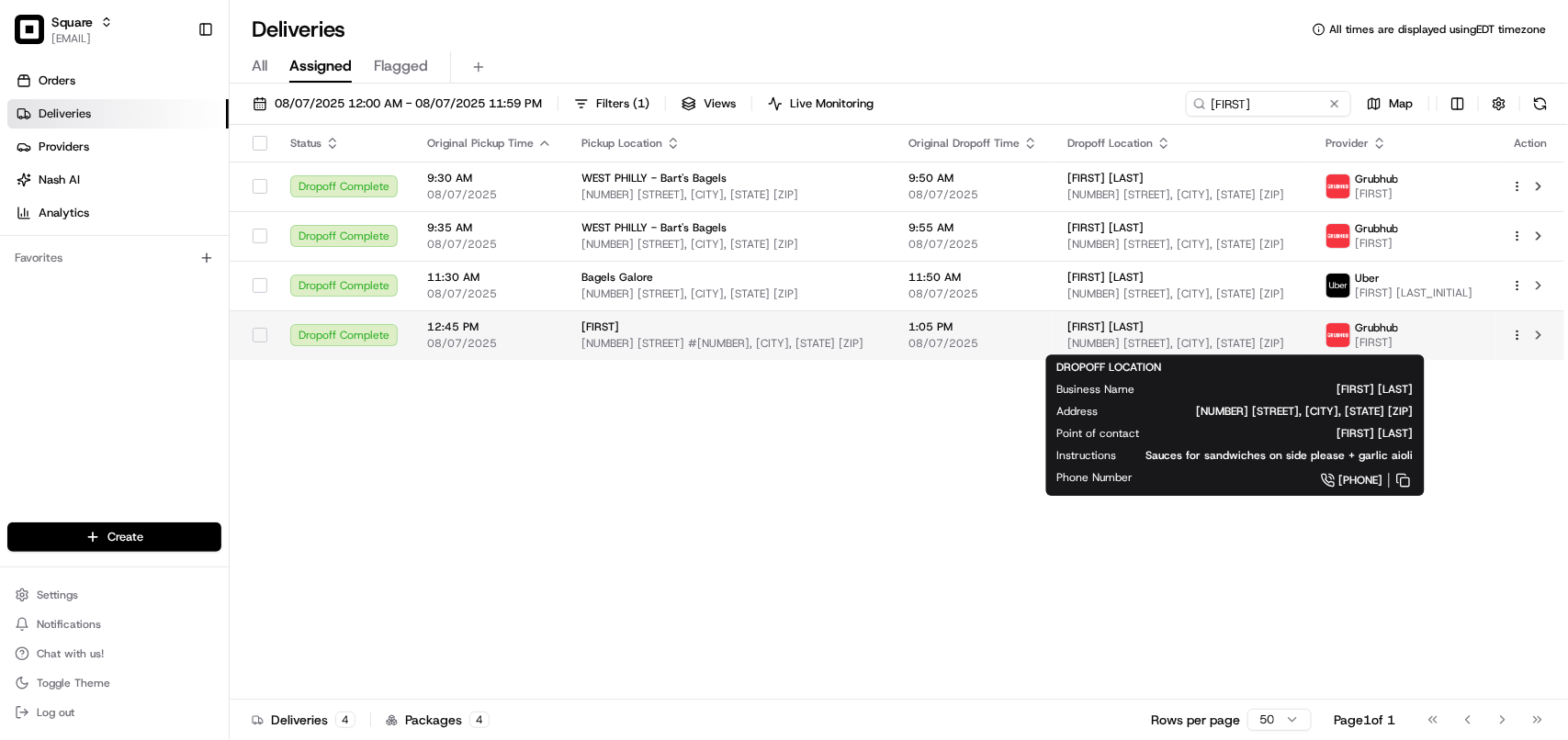 click on "[NUMBER] [STREET], [CITY], [STATE] [POSTAL_CODE], [COUNTRY]" at bounding box center [1181, 343] 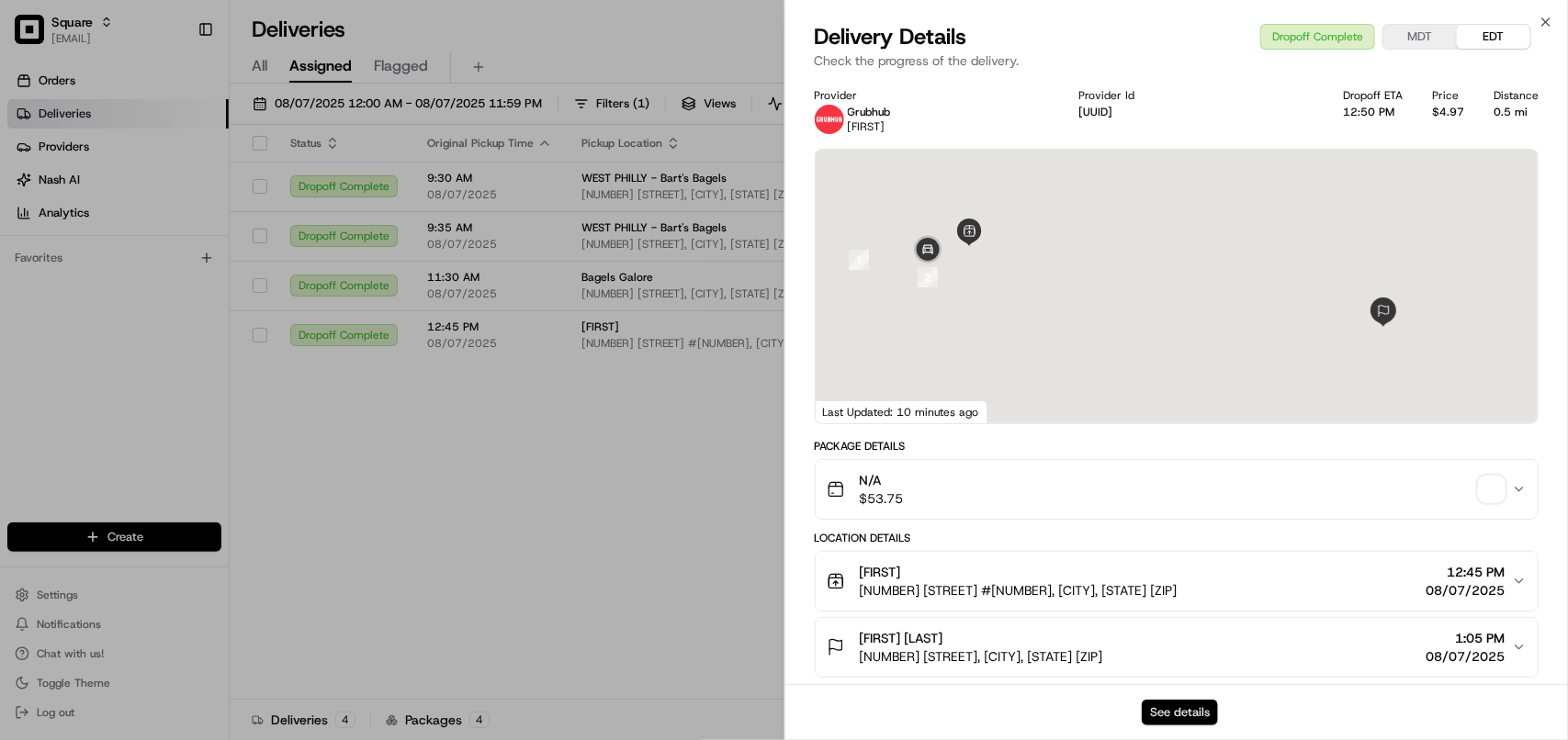 click on "See details" at bounding box center (1179, 712) 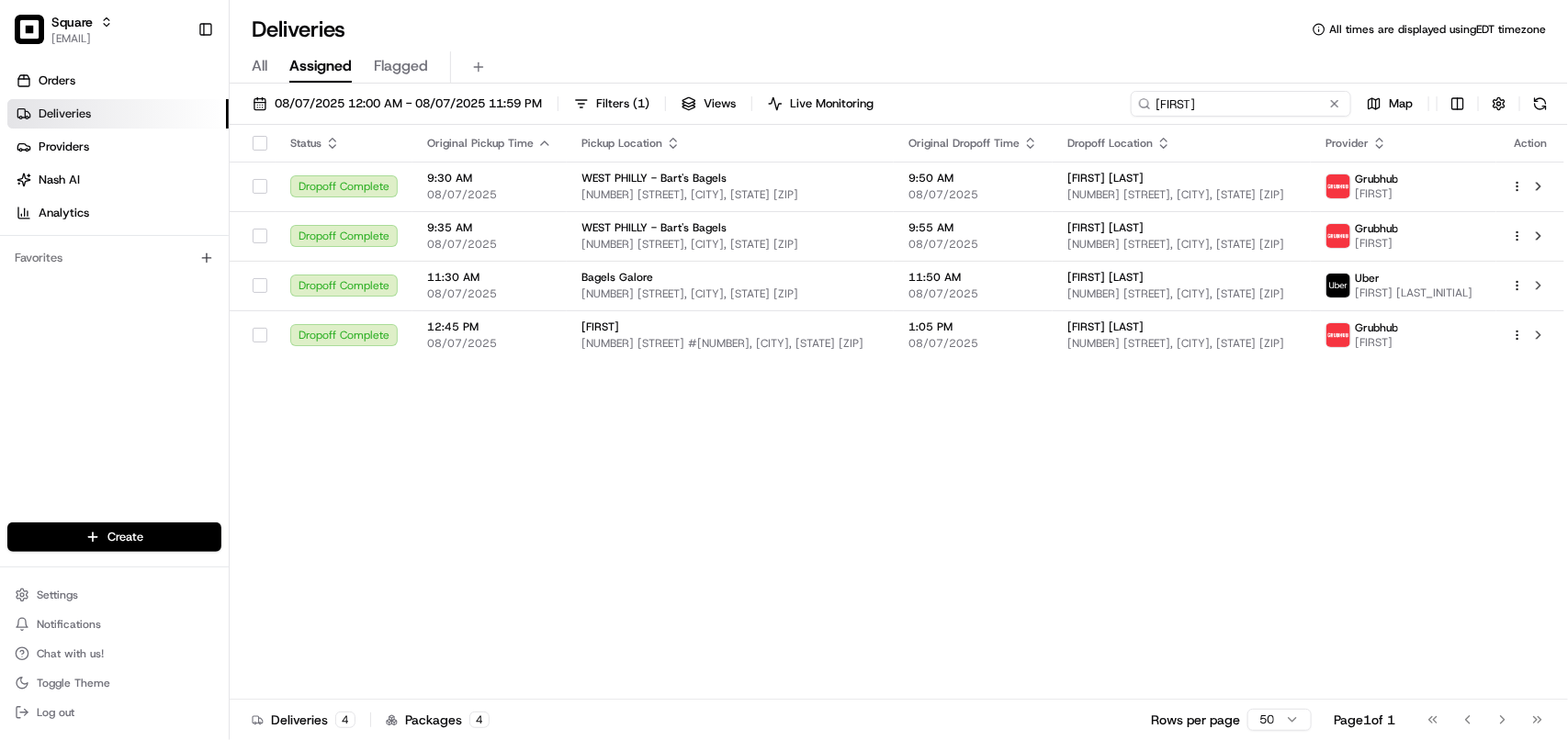 drag, startPoint x: 1265, startPoint y: 101, endPoint x: 1012, endPoint y: 101, distance: 253 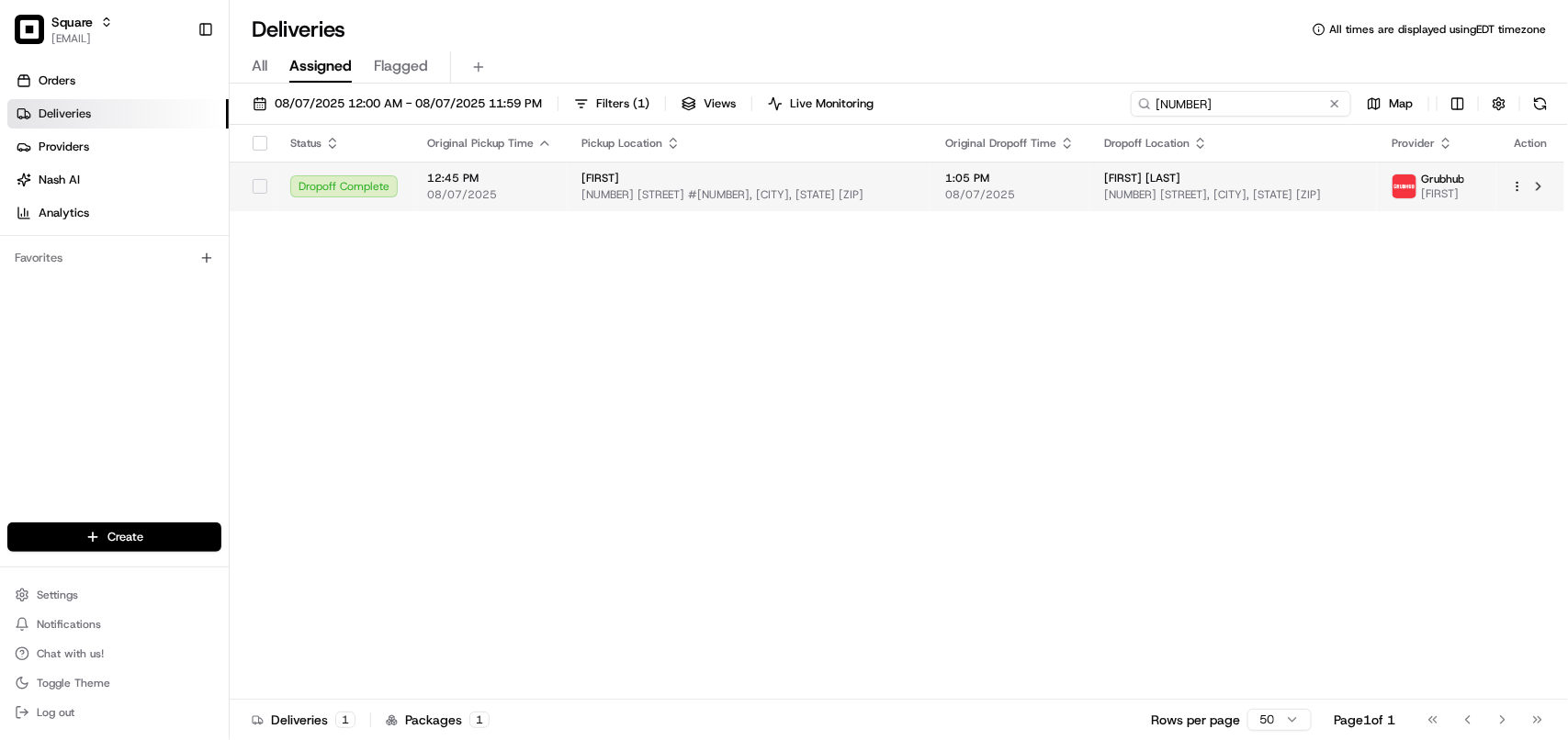 type on "2794016" 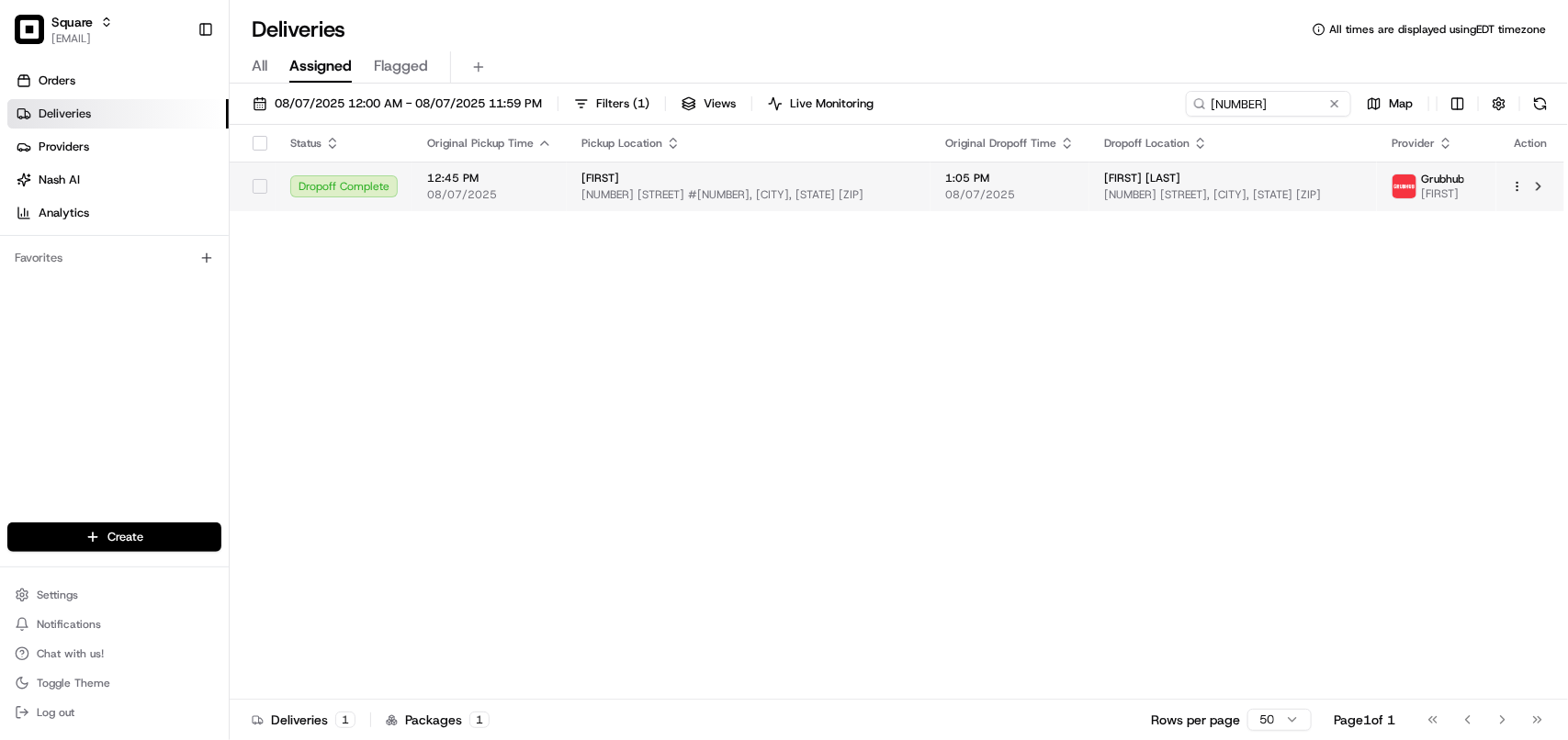 click on "339 S 5th St E, Missoula, MT 59801, USA" at bounding box center (1233, 195) 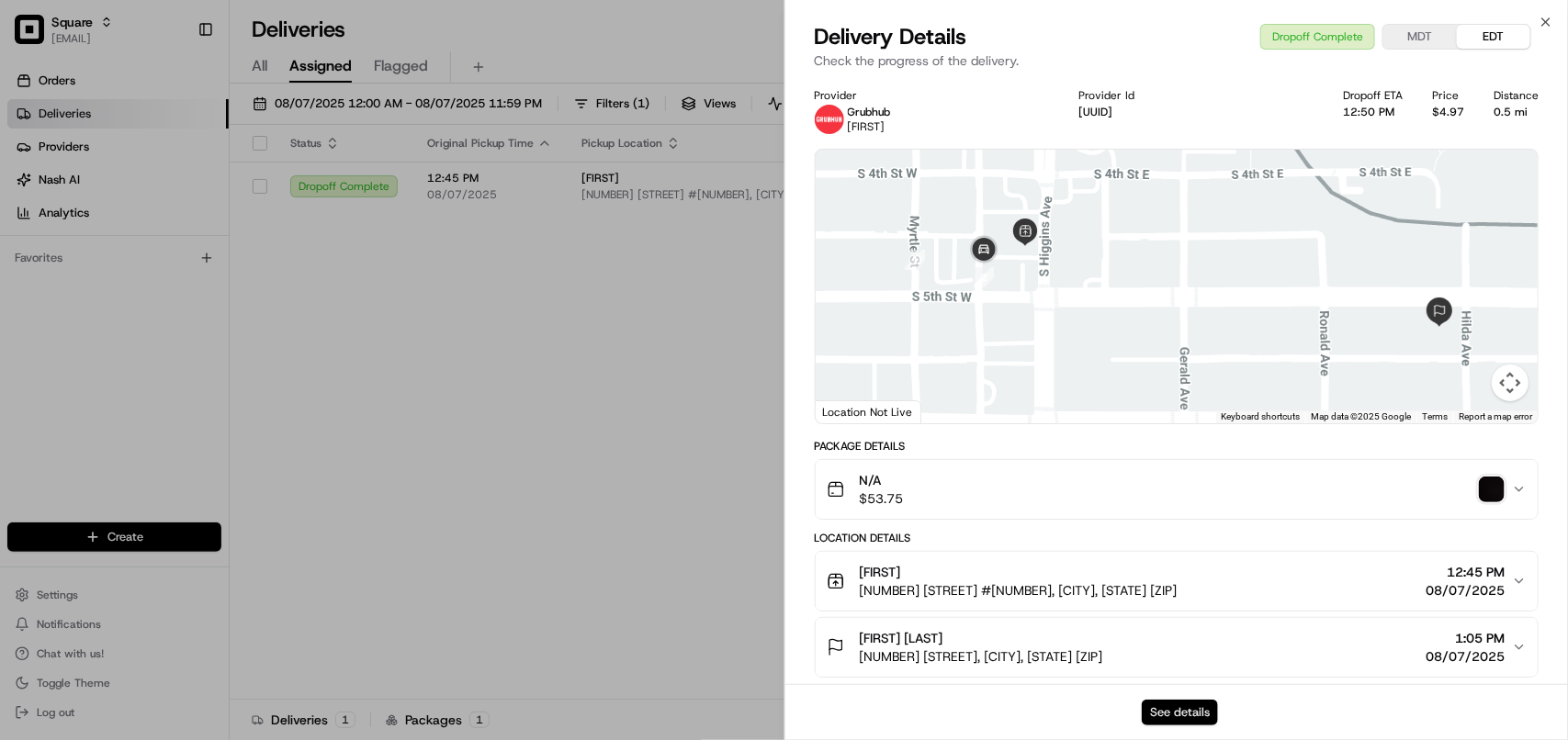 click on "See details" at bounding box center [1179, 712] 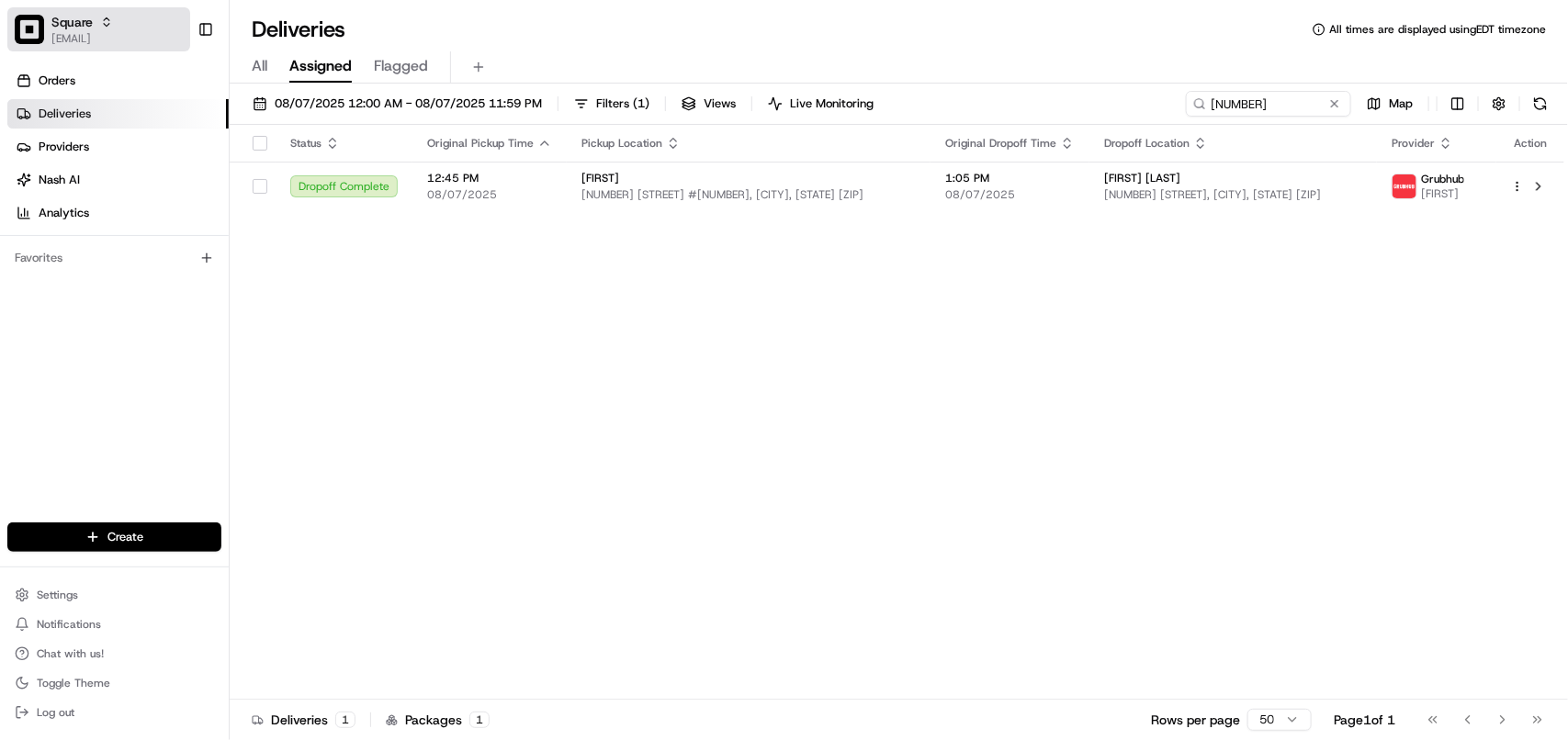 click on "[EMAIL]" at bounding box center (82, 39) 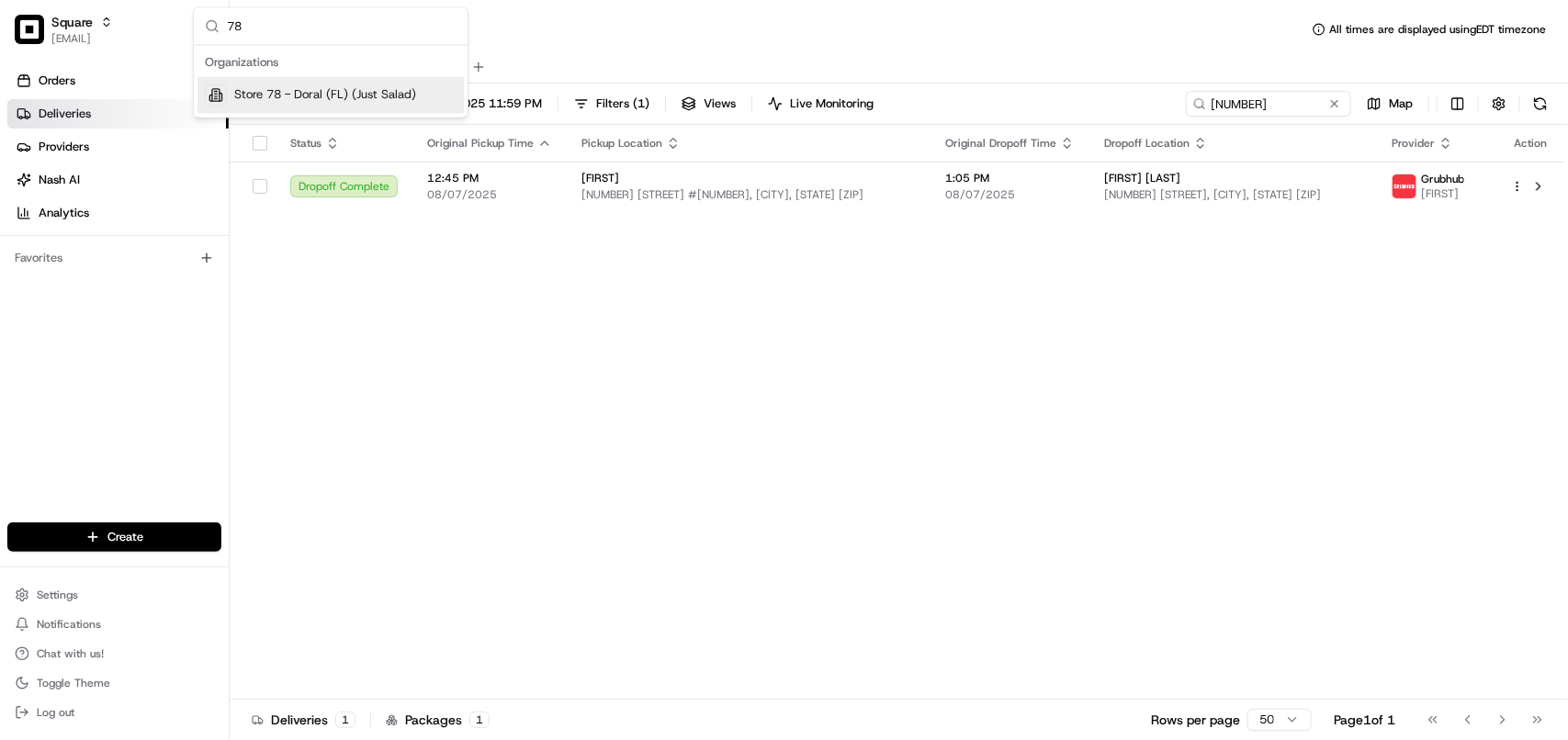 type on "78" 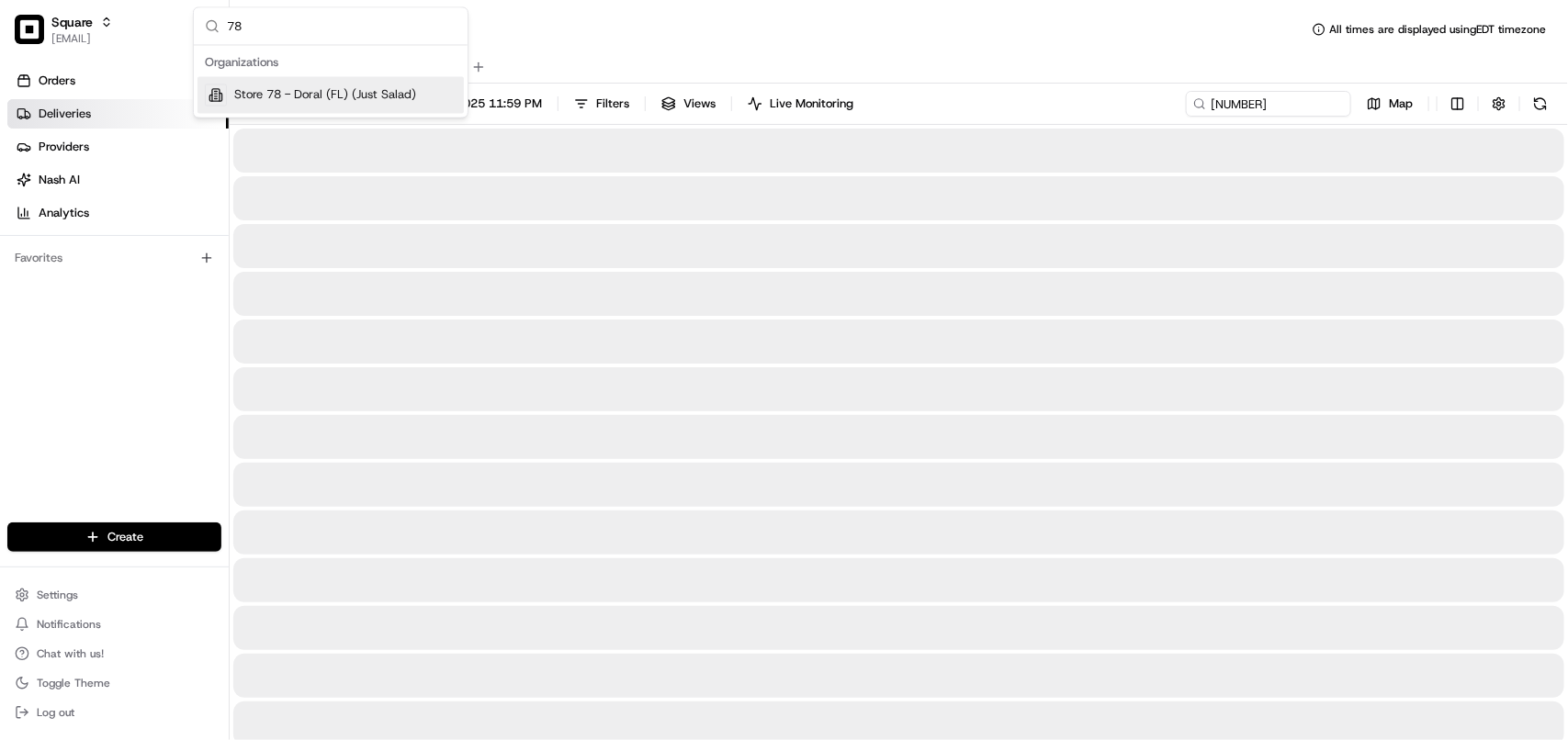 type 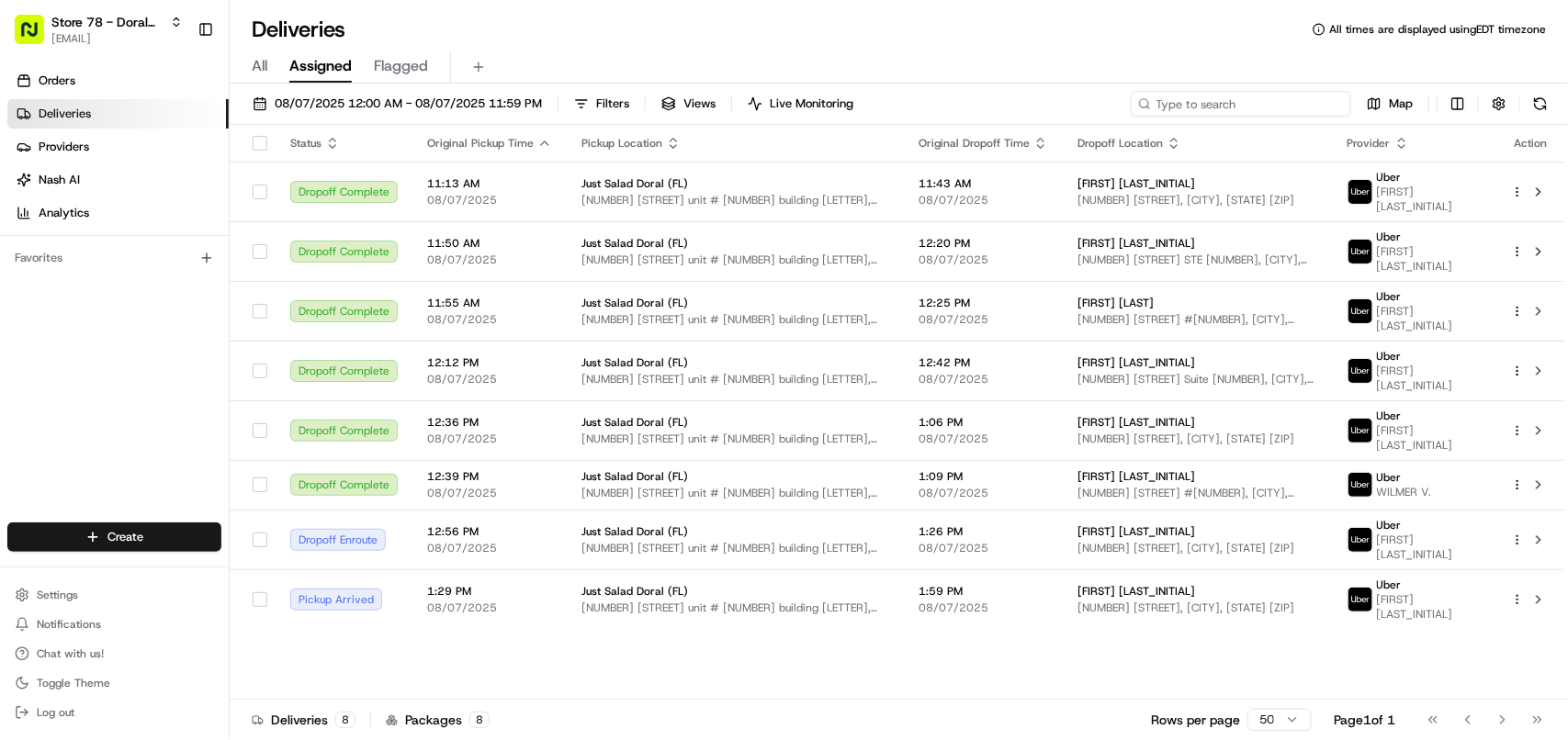 click at bounding box center [1241, 104] 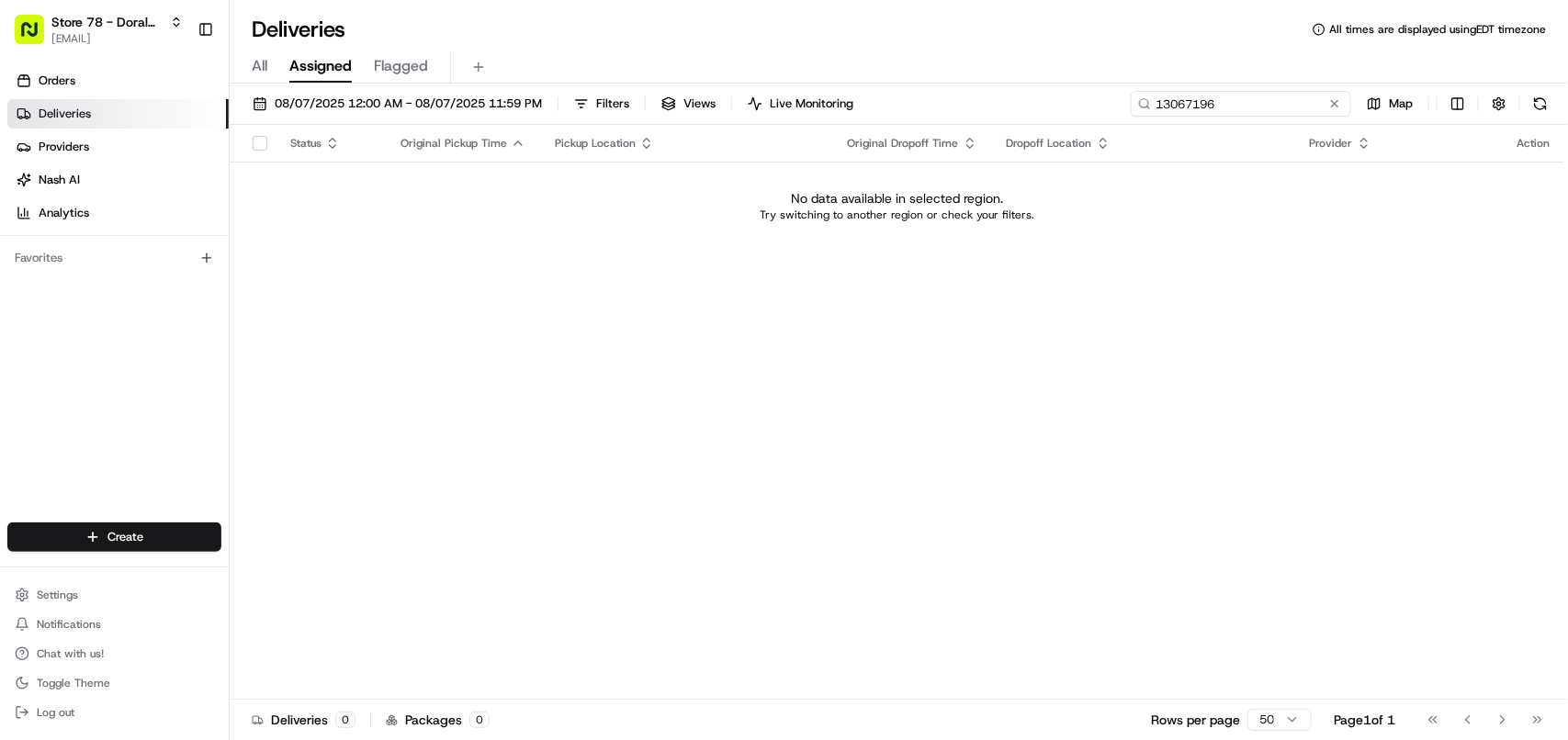 drag, startPoint x: 1259, startPoint y: 107, endPoint x: 987, endPoint y: 134, distance: 273.3368 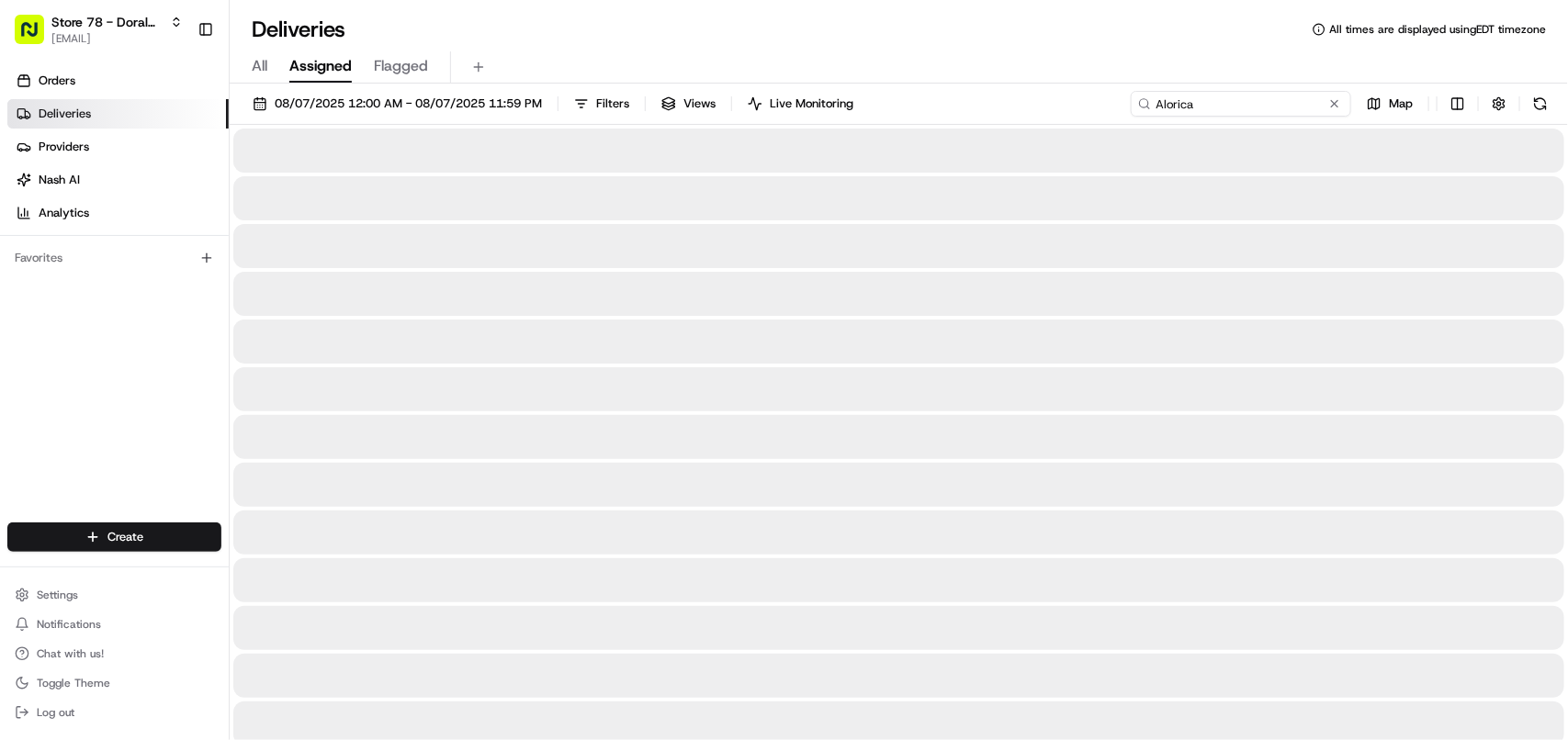type on "Alorica" 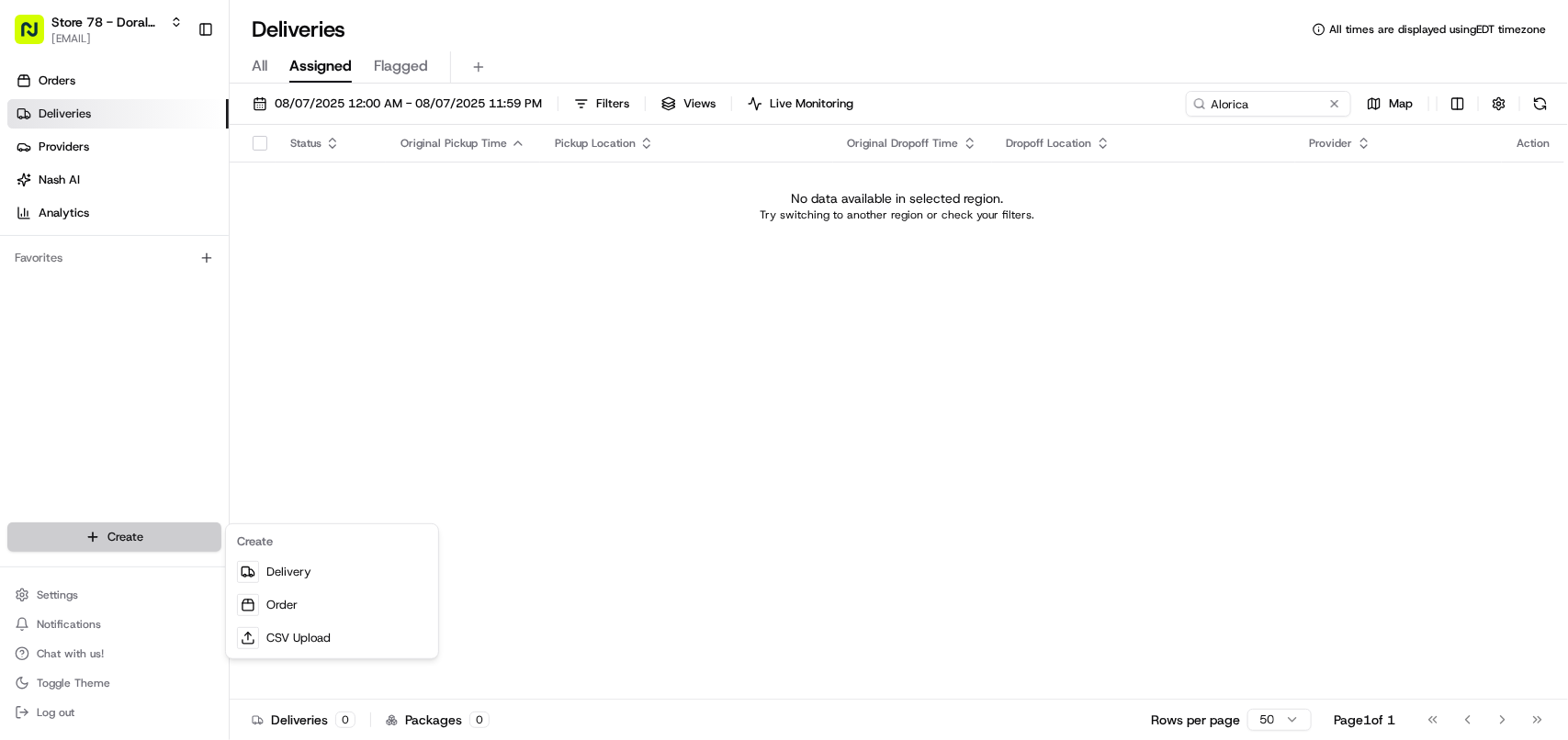 click on "Store 78 - Doral (FL) (Just Salad) avaldez@nashhelp.com Toggle Sidebar Orders Deliveries Providers Nash AI Analytics Favorites Main Menu Members & Organization Organization Users Roles Preferences Customization Portal Tracking Orchestration Automations Dispatch Strategy Optimization Strategy Shipping Labels Manifest Locations Pickup Locations Dropoff Locations Billing Billing Refund Requests Integrations Notification Triggers Webhooks API Keys Request Logs Create Settings Notifications Chat with us! Toggle Theme Log out Deliveries All times are displayed using  EDT   timezone All Assigned Flagged 08/07/2025 12:00 AM - 08/07/2025 11:59 PM Filters Views Live Monitoring Alorica Map Status Original Pickup Time Pickup Location Original Dropoff Time Dropoff Location Provider Action No data available in selected region. Try switching to another region or check your filters. Deliveries 0 Packages 0 Rows per page 50 Page  1  of   1 Go to first page Go to previous page Go to next page Go to last page" at bounding box center [784, 370] 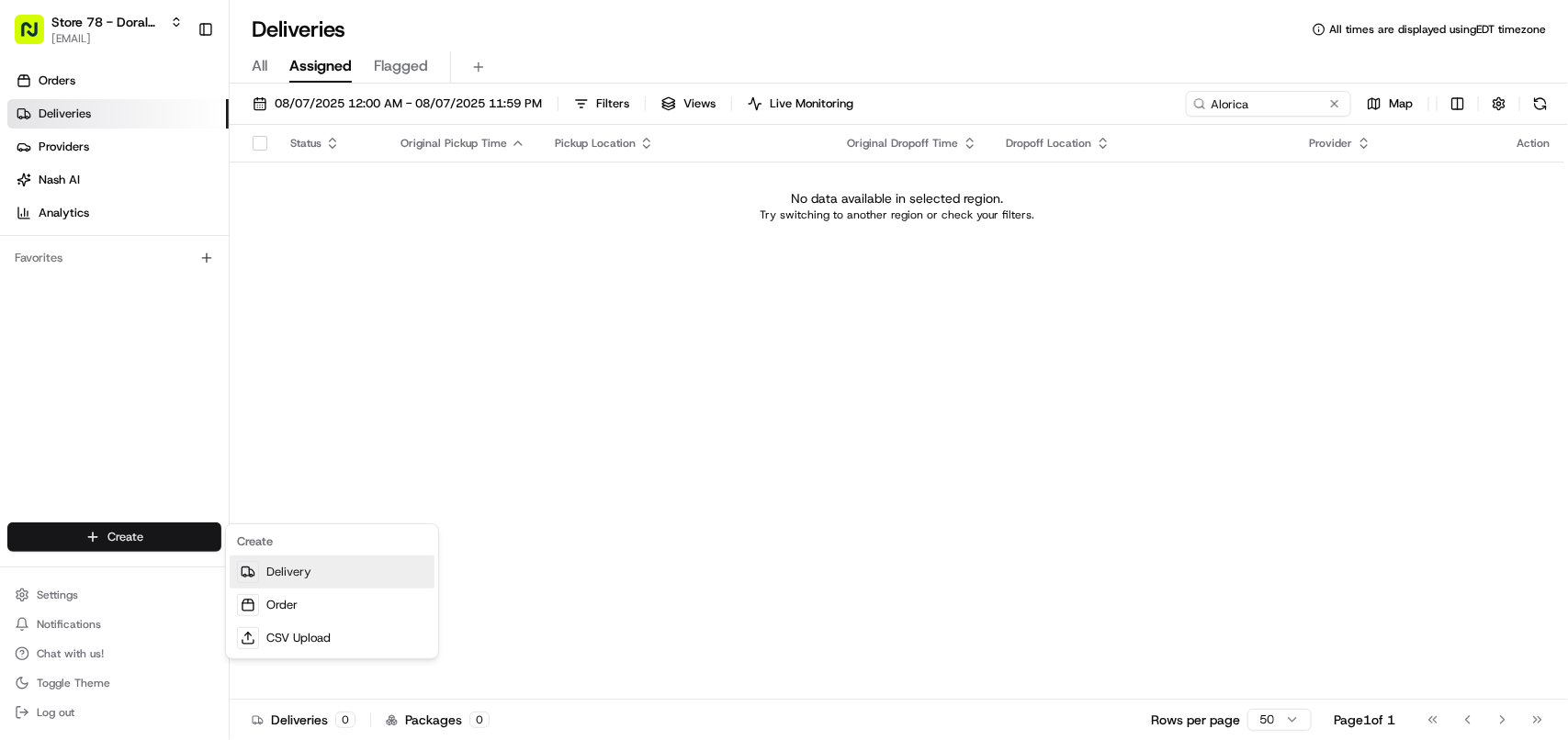 click on "Delivery" at bounding box center [332, 572] 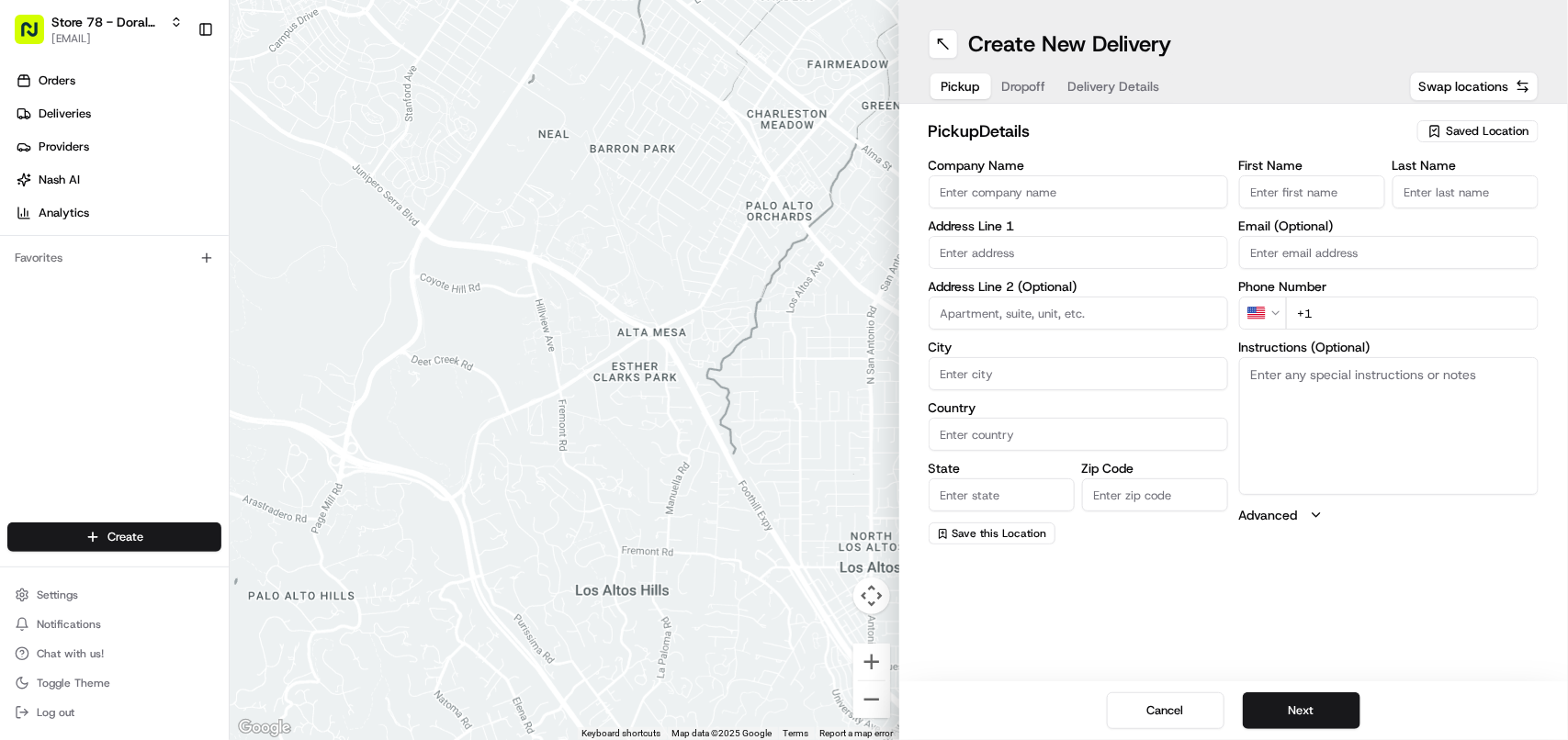 click on "Saved Location" at bounding box center [1487, 131] 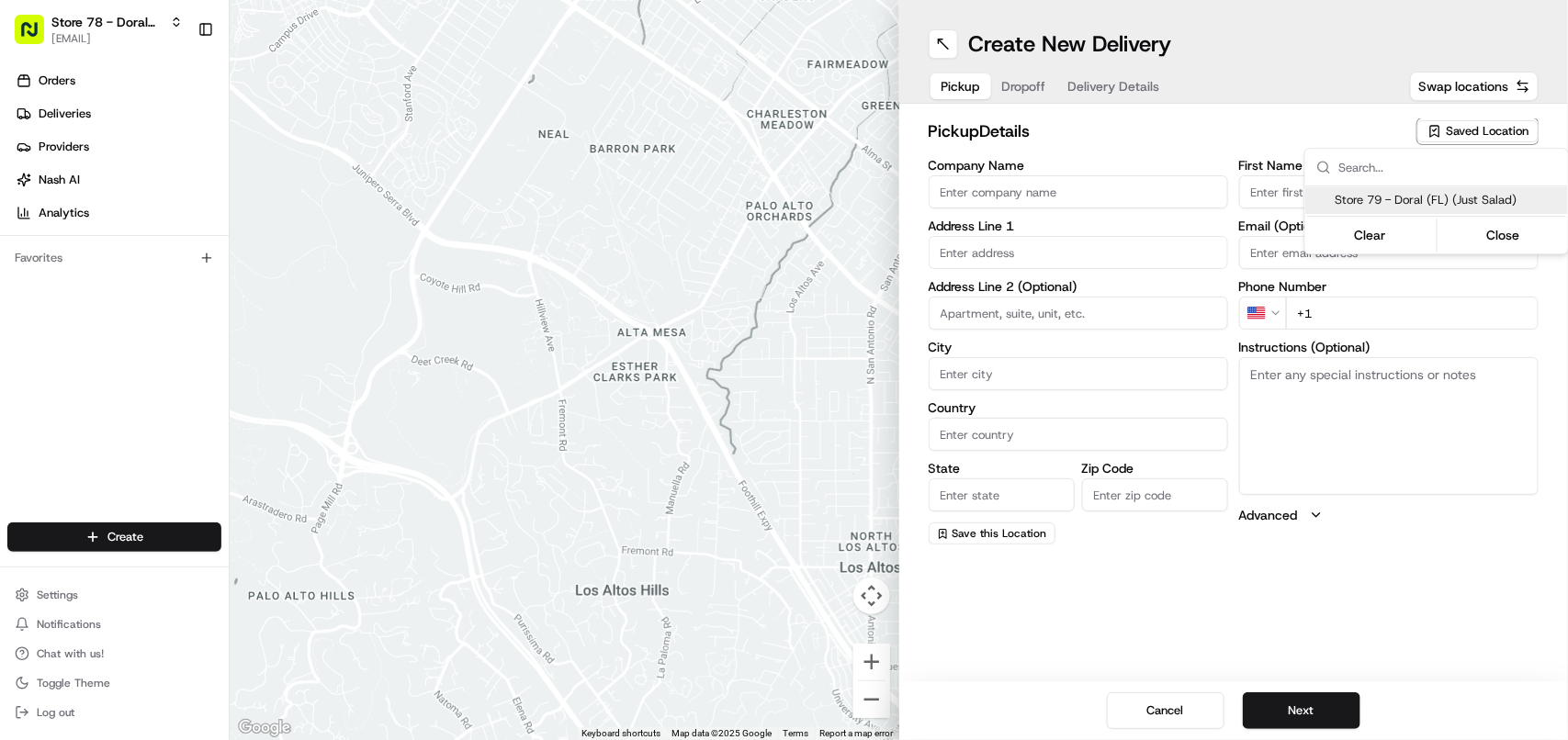 click on "Store 79 - Doral (FL) (Just Salad)" at bounding box center [1448, 200] 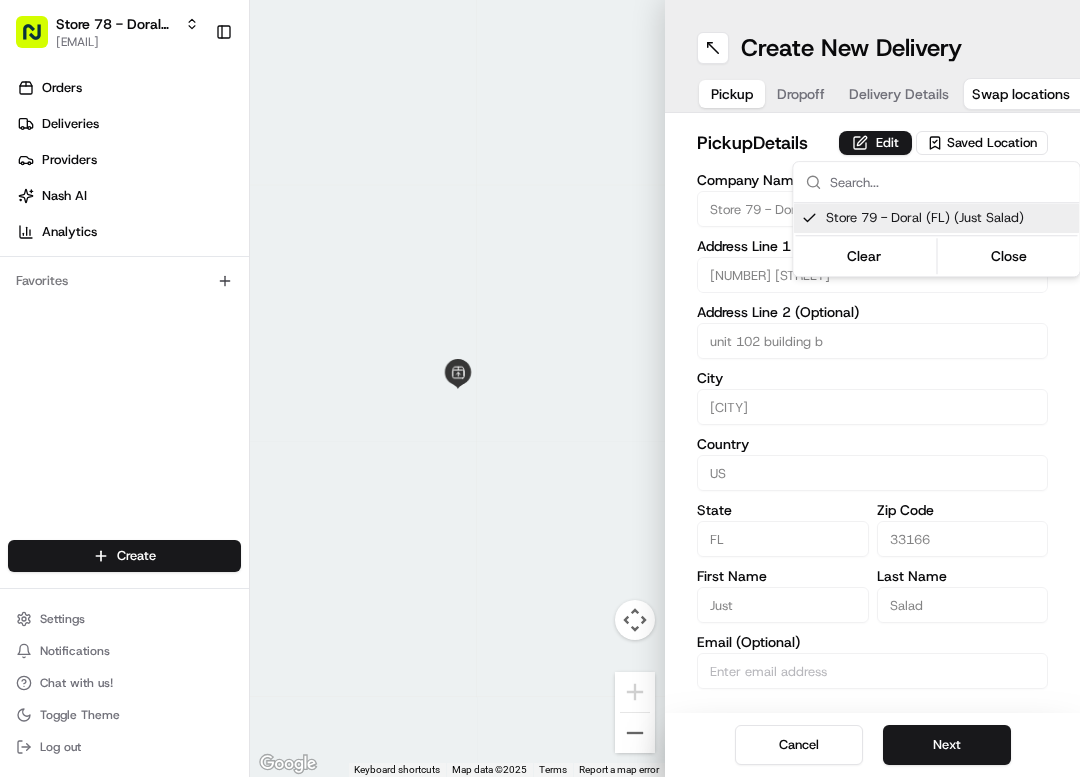 click on "Store 78 - Doral (FL) (Just Salad) avaldez@nashhelp.com Toggle Sidebar Orders Deliveries Providers Nash AI Analytics Favorites Main Menu Members & Organization Organization Users Roles Preferences Customization Portal Tracking Orchestration Automations Dispatch Strategy Optimization Strategy Shipping Labels Manifest Locations Pickup Locations Dropoff Locations Billing Billing Refund Requests Integrations Notification Triggers Webhooks API Keys Request Logs Create Settings Notifications Chat with us! Toggle Theme Log out ← Move left → Move right ↑ Move up ↓ Move down + Zoom in - Zoom out Home Jump left by 75% End Jump right by 75% Page Up Jump up by 75% Page Down Jump down by 75% Keyboard shortcuts Map Data Map data ©2025 Map data ©2025 2 m  Click to toggle between metric and imperial units Terms Report a map error Create New Delivery Pickup Dropoff Delivery Details Swap locations pickup  Details  Edit Saved Location Company Name Store 79 - Doral (FL) (Just Salad) Address Line 1 City" at bounding box center (540, 388) 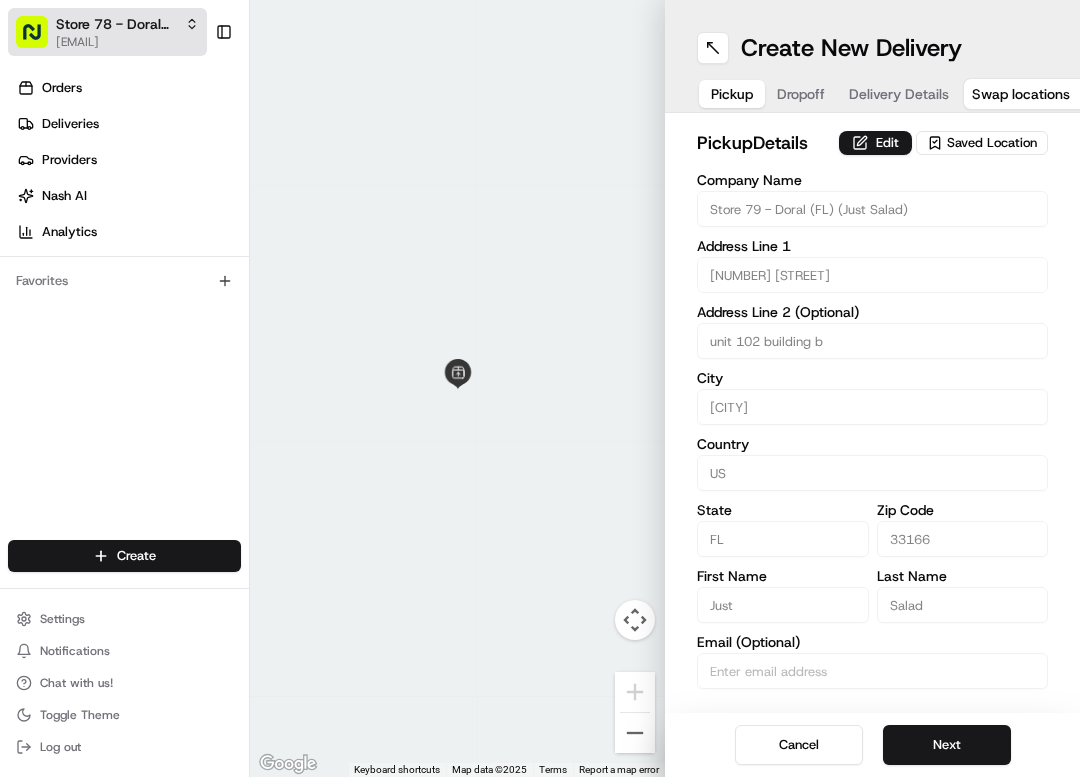 click on "[EMAIL]" at bounding box center (127, 42) 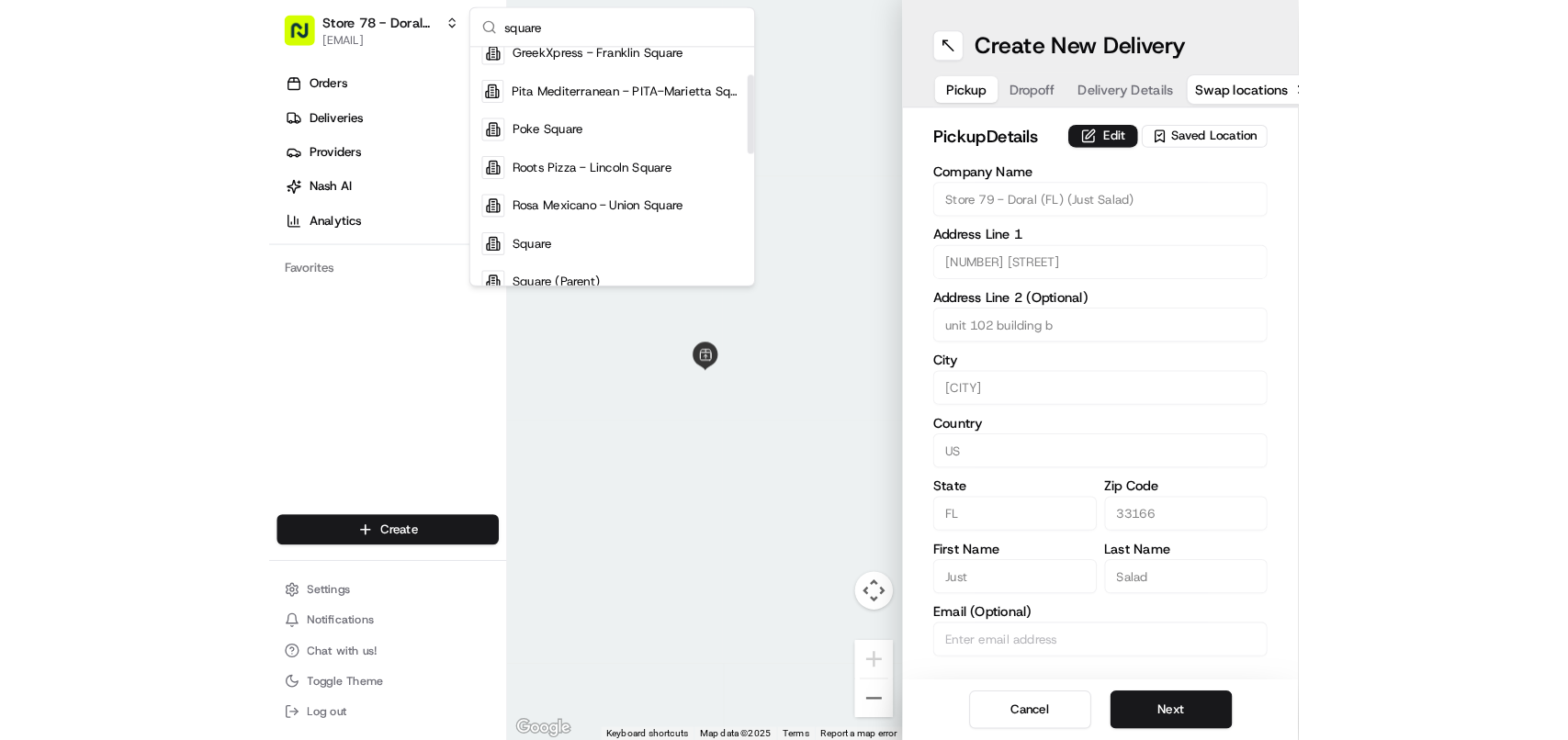 scroll, scrollTop: 230, scrollLeft: 0, axis: vertical 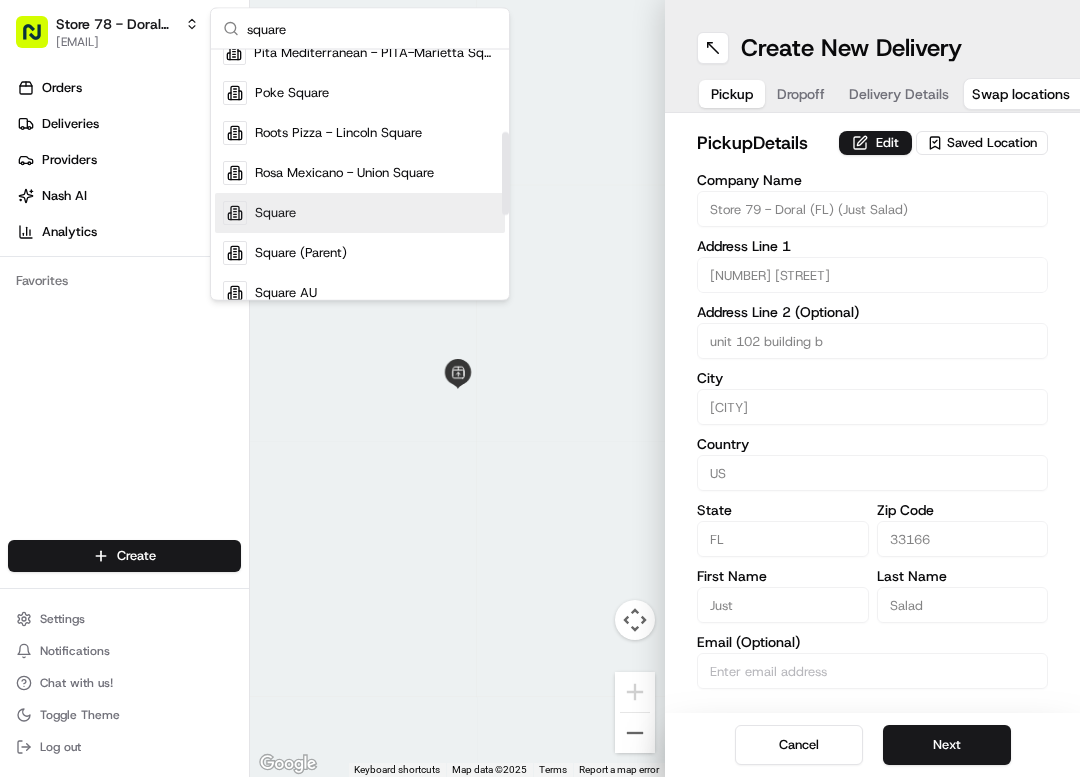 type on "square" 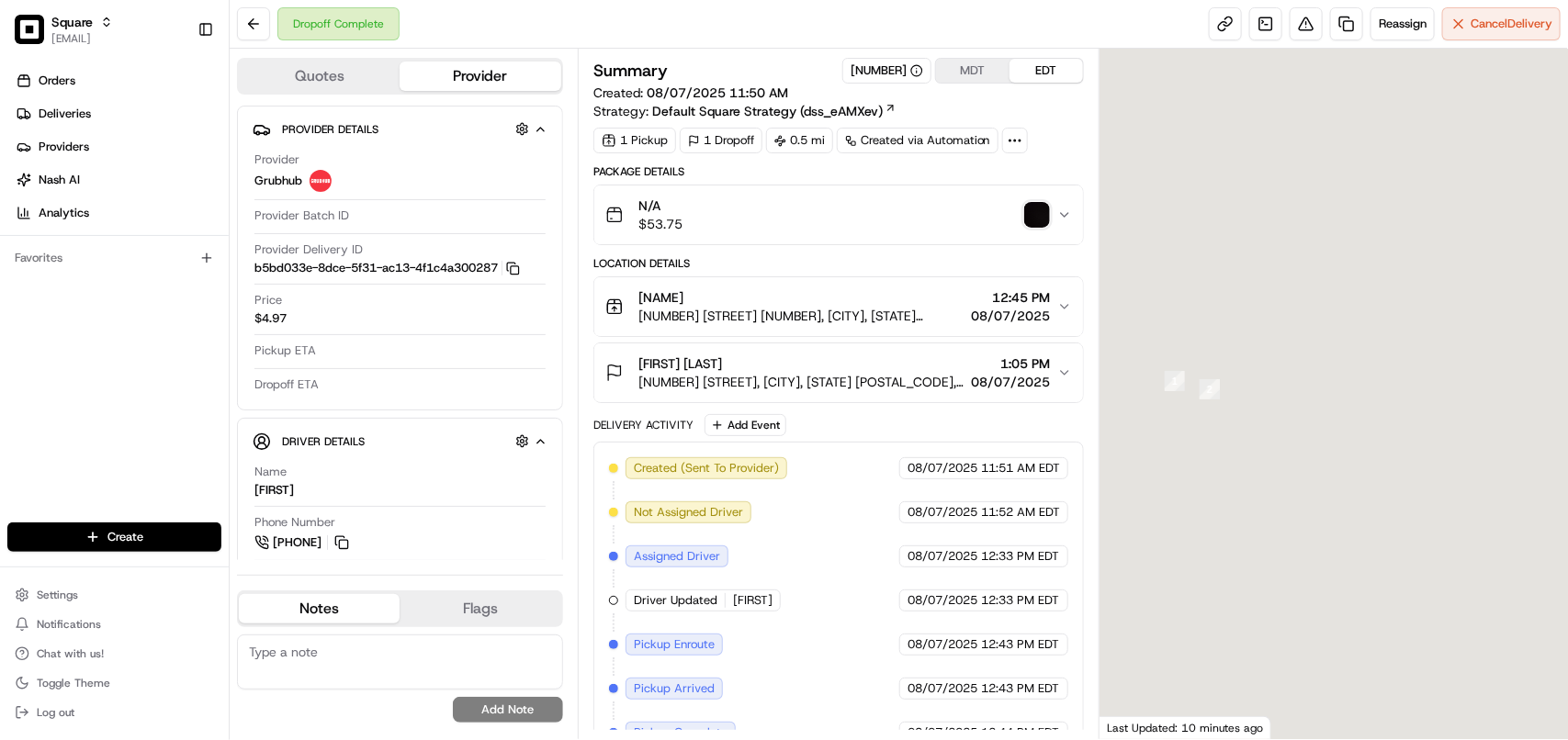 scroll, scrollTop: 0, scrollLeft: 0, axis: both 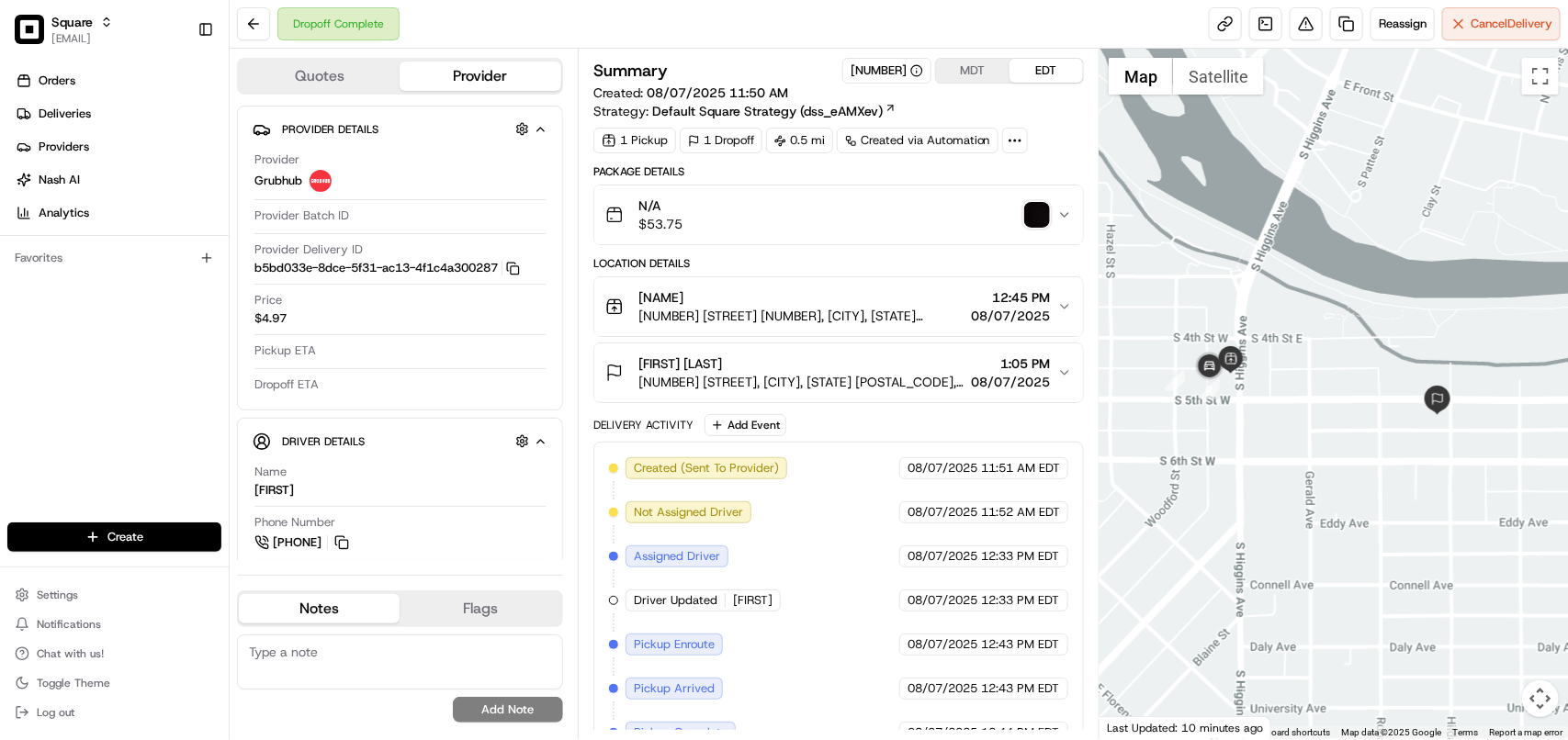 click at bounding box center [1037, 215] 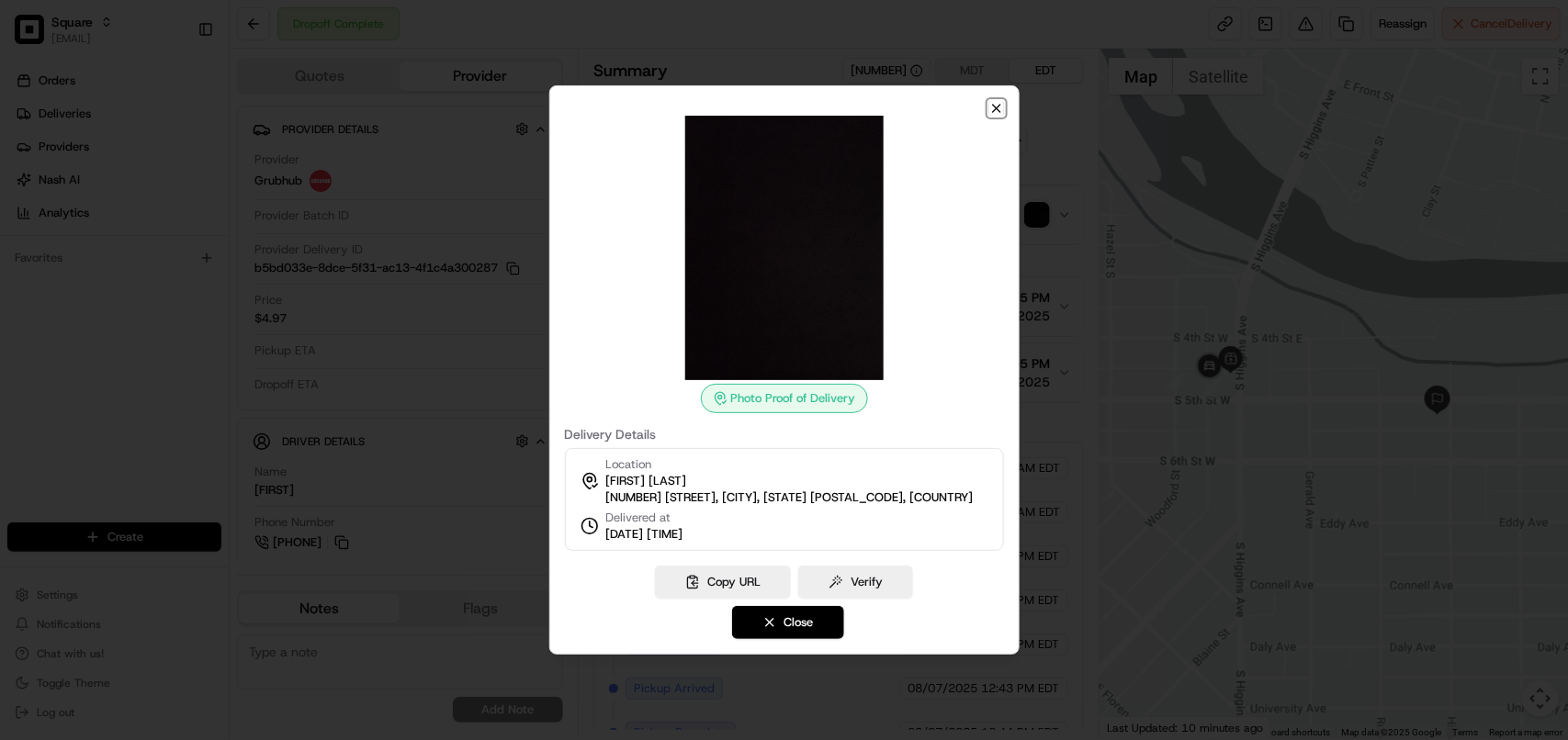 click 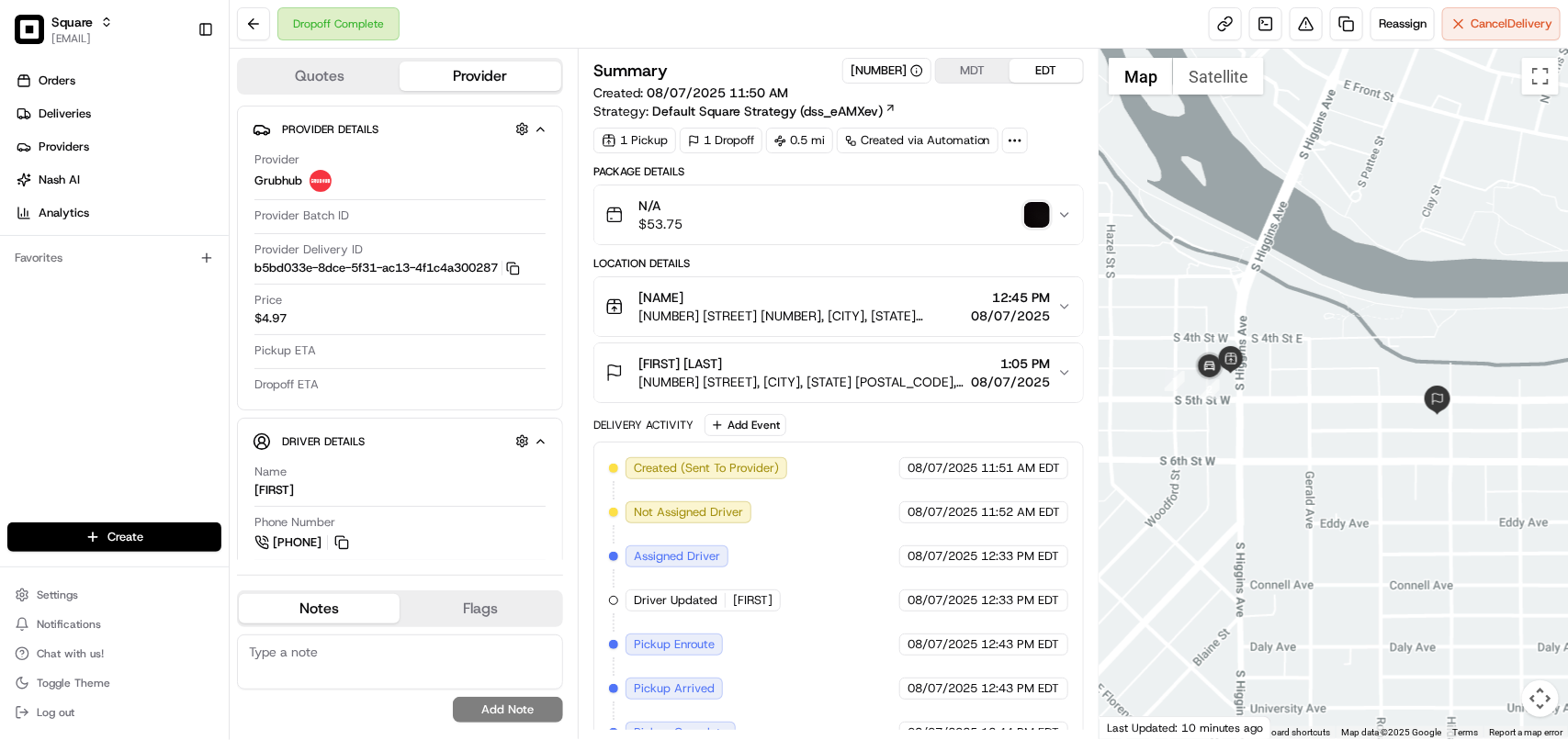 click on "VEERA 617 S Higgins Ave #2, Missoula, MT 59802, USA 12:45 PM 08/07/2025" at bounding box center (831, 307) 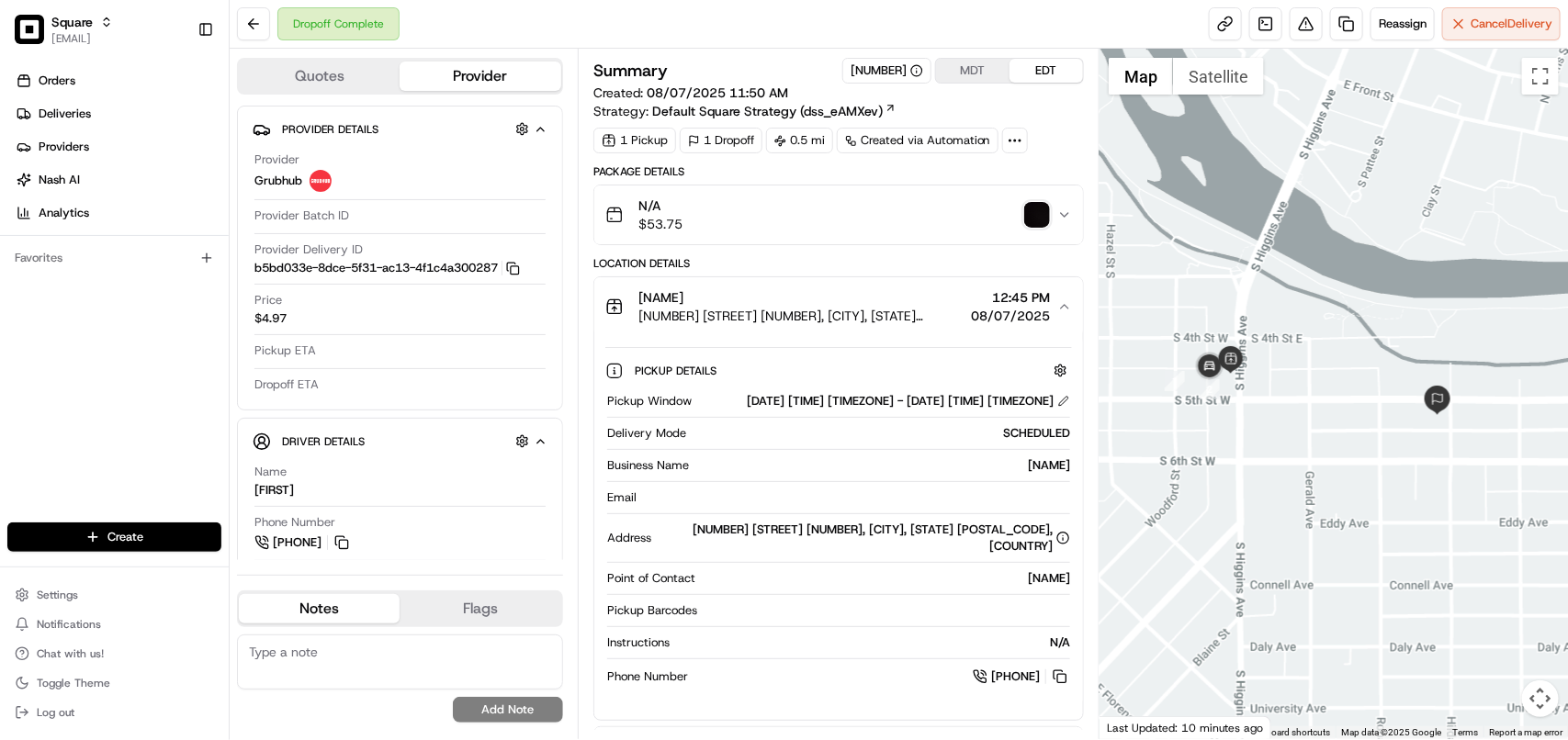 click on "VEERA 617 S Higgins Ave #2, Missoula, MT 59802, USA 12:45 PM 08/07/2025" at bounding box center (831, 307) 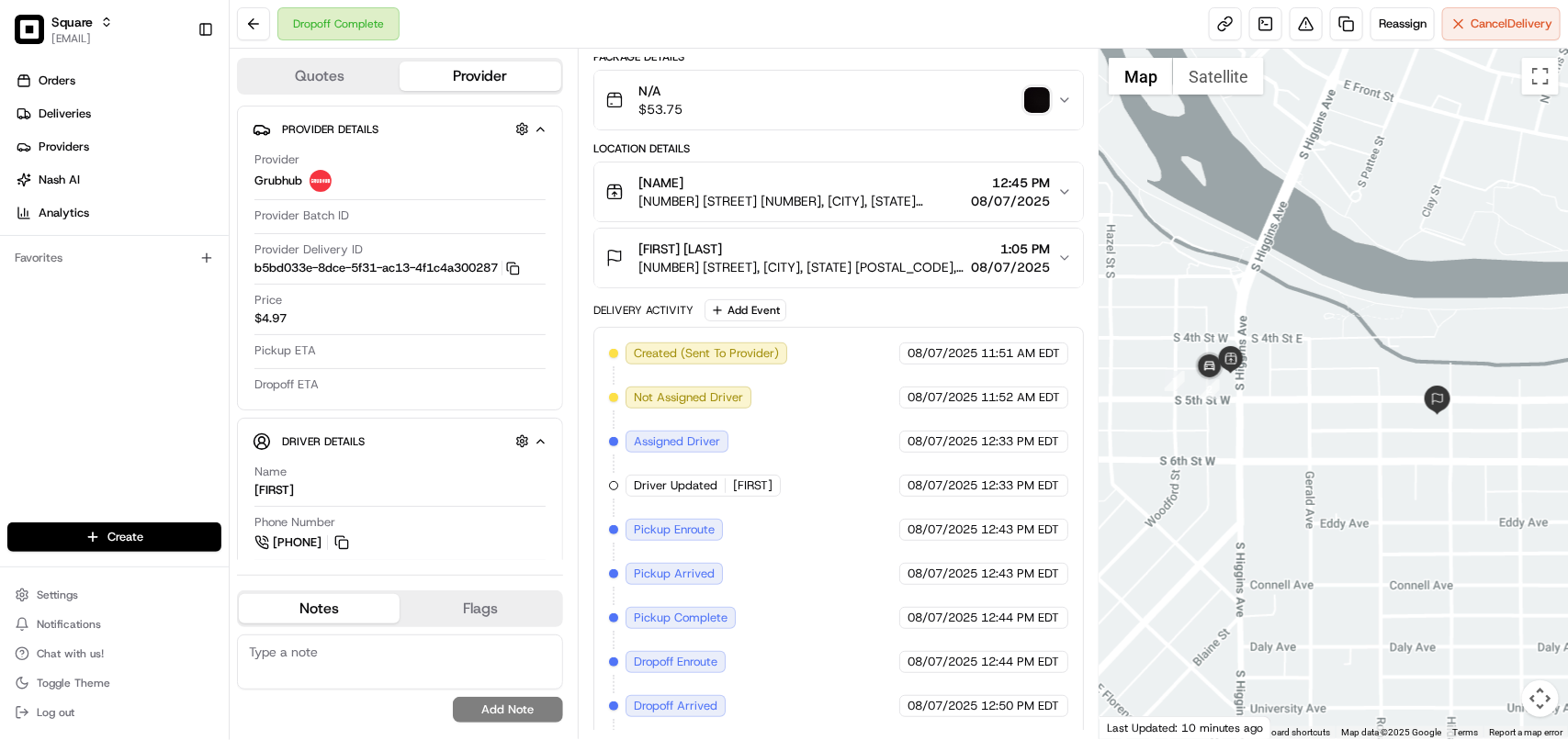 scroll, scrollTop: 0, scrollLeft: 0, axis: both 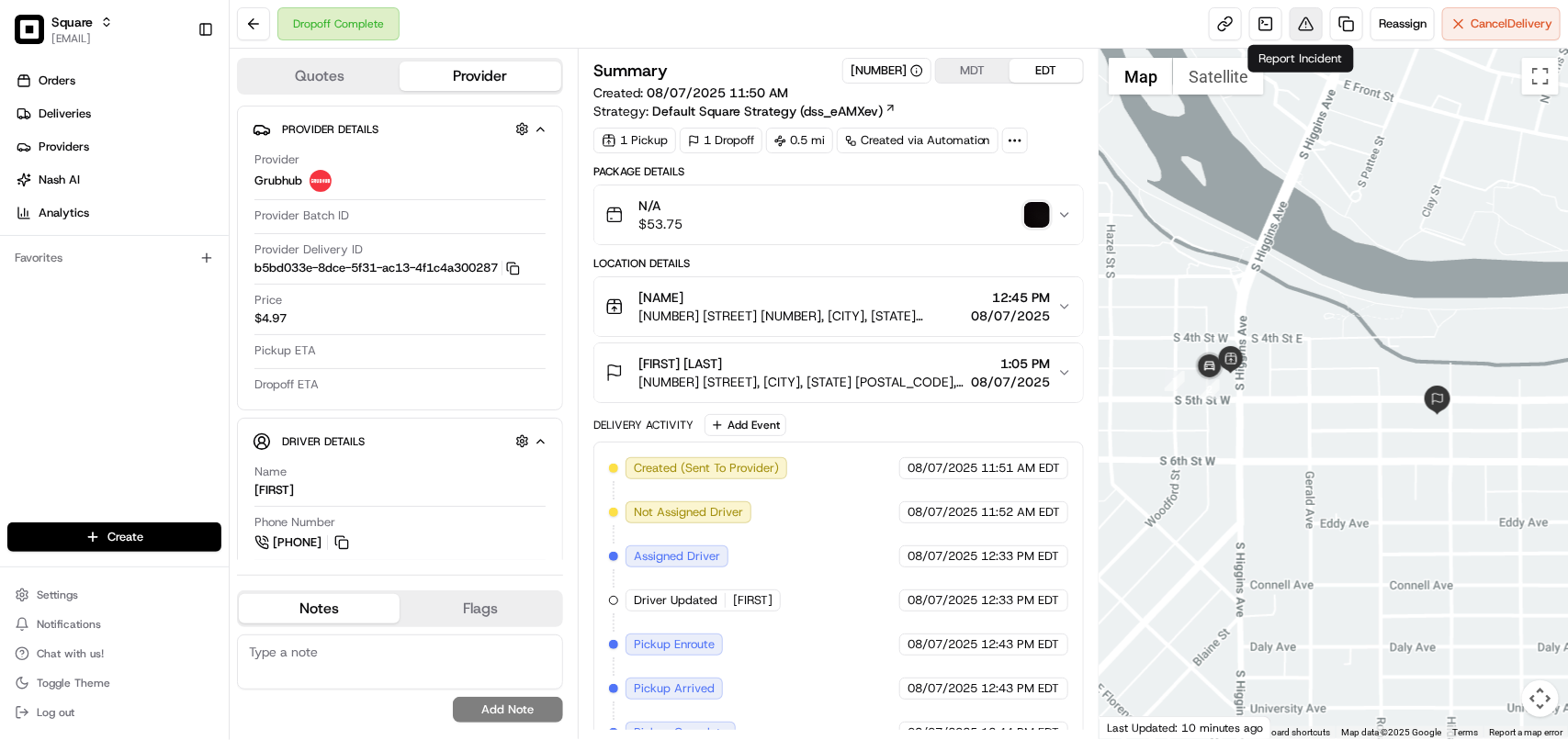click at bounding box center [1306, 24] 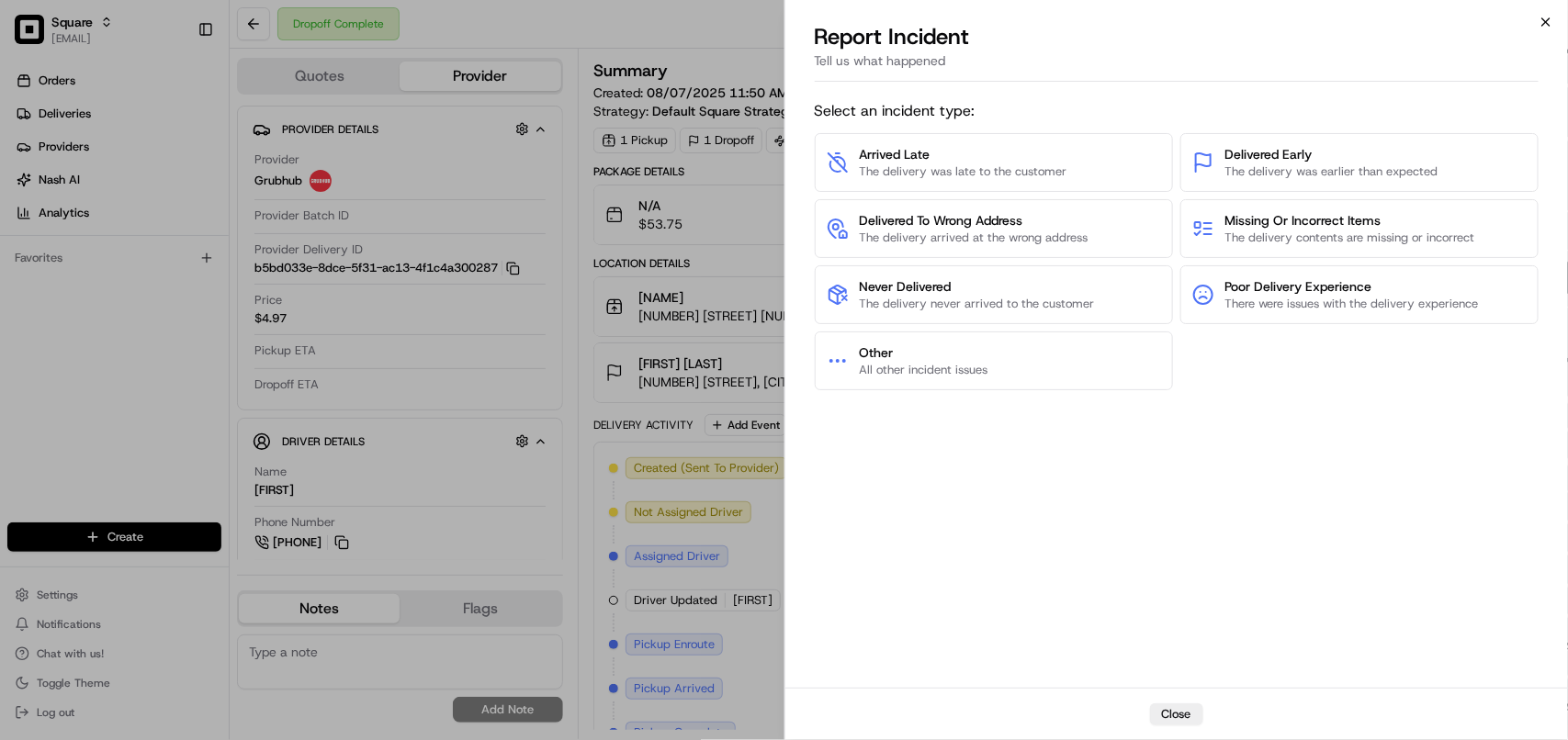 click 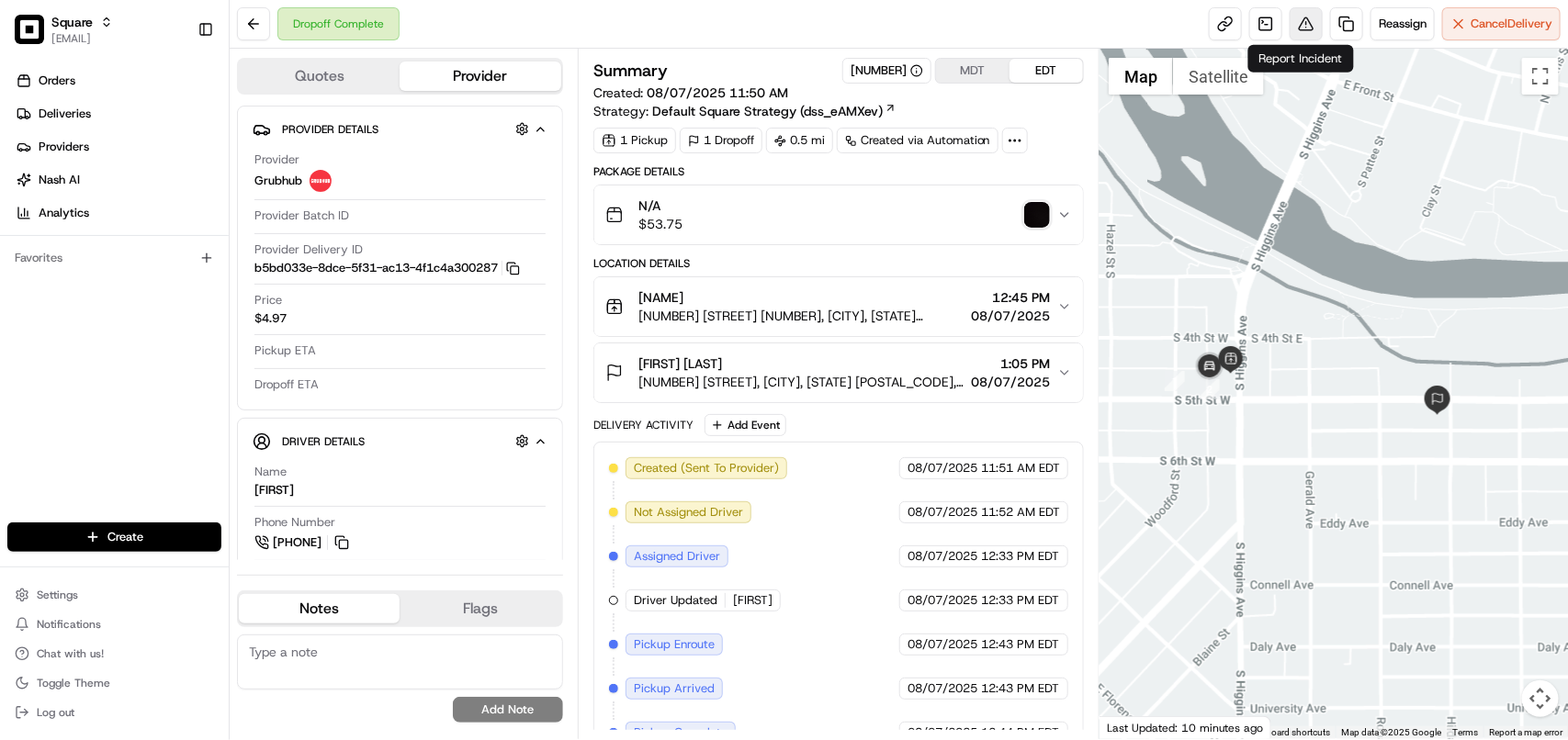 click at bounding box center [1306, 24] 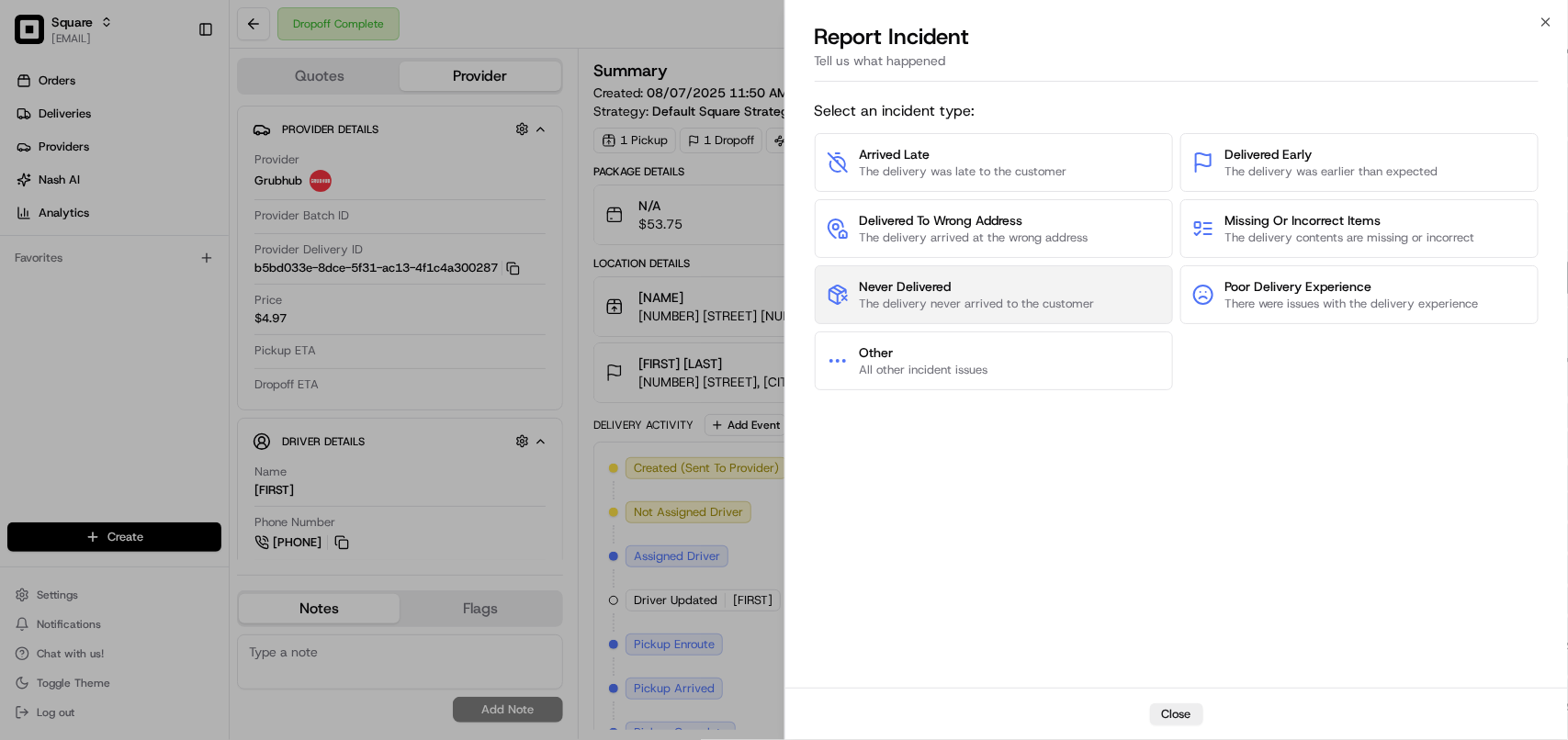 click on "Never Delivered" at bounding box center [977, 286] 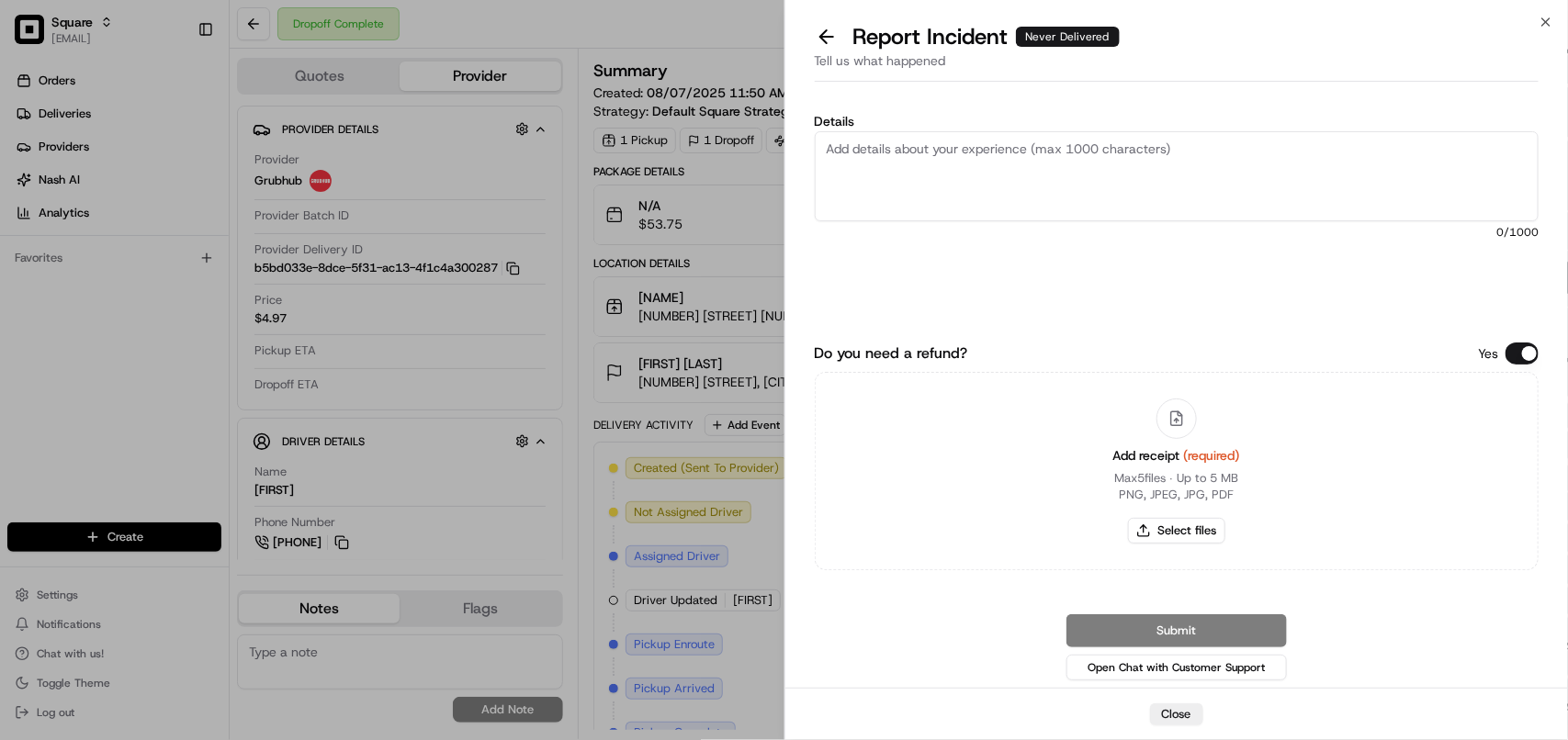 click on "Details" at bounding box center [1177, 176] 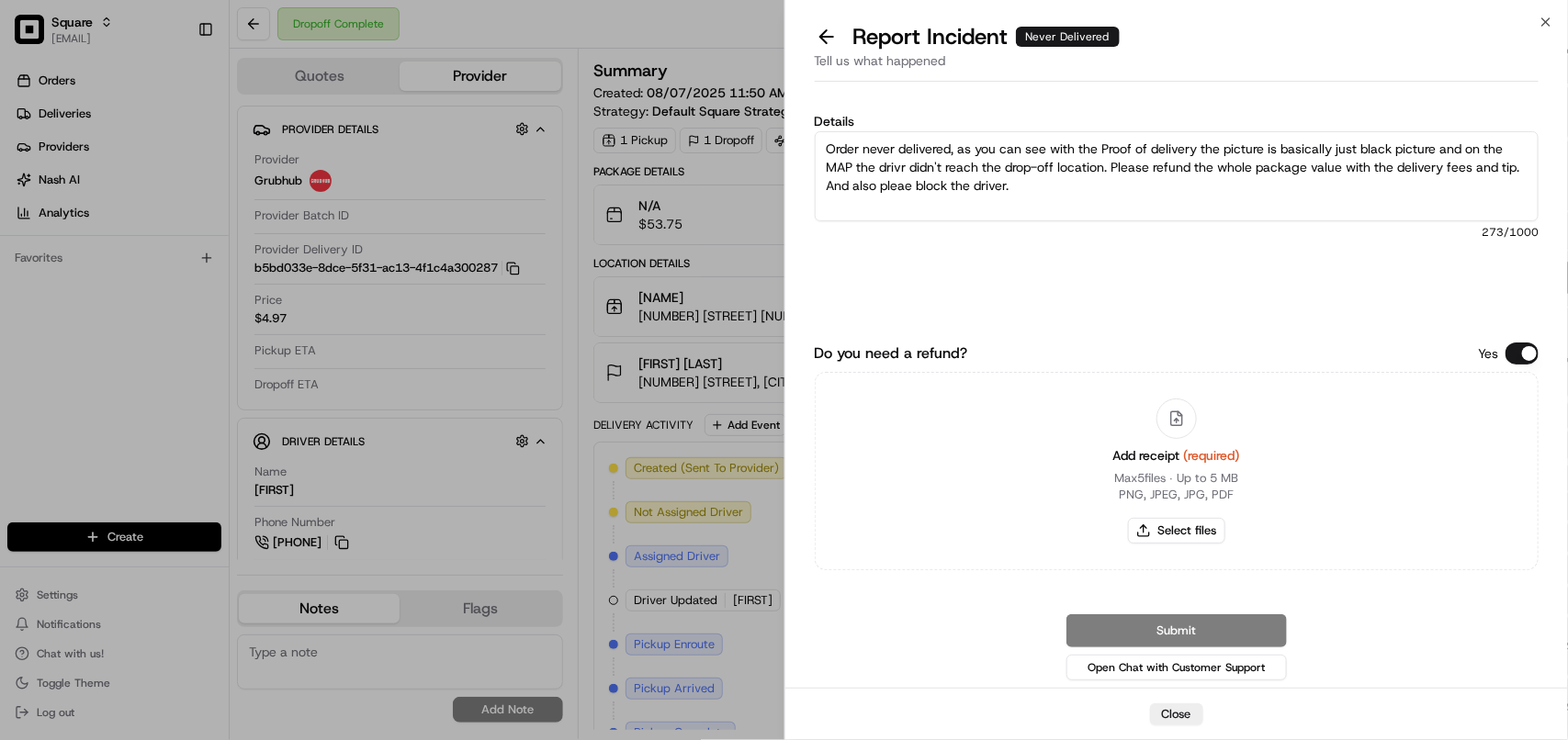 type on "Order never delivered, as you can see with the Proof of delivery the picture is basically just black picture and on the MAP the drivr didn't reach the drop-off location. Please refund the whole package value with the delivery fees and tip. And also pleae block the driver." 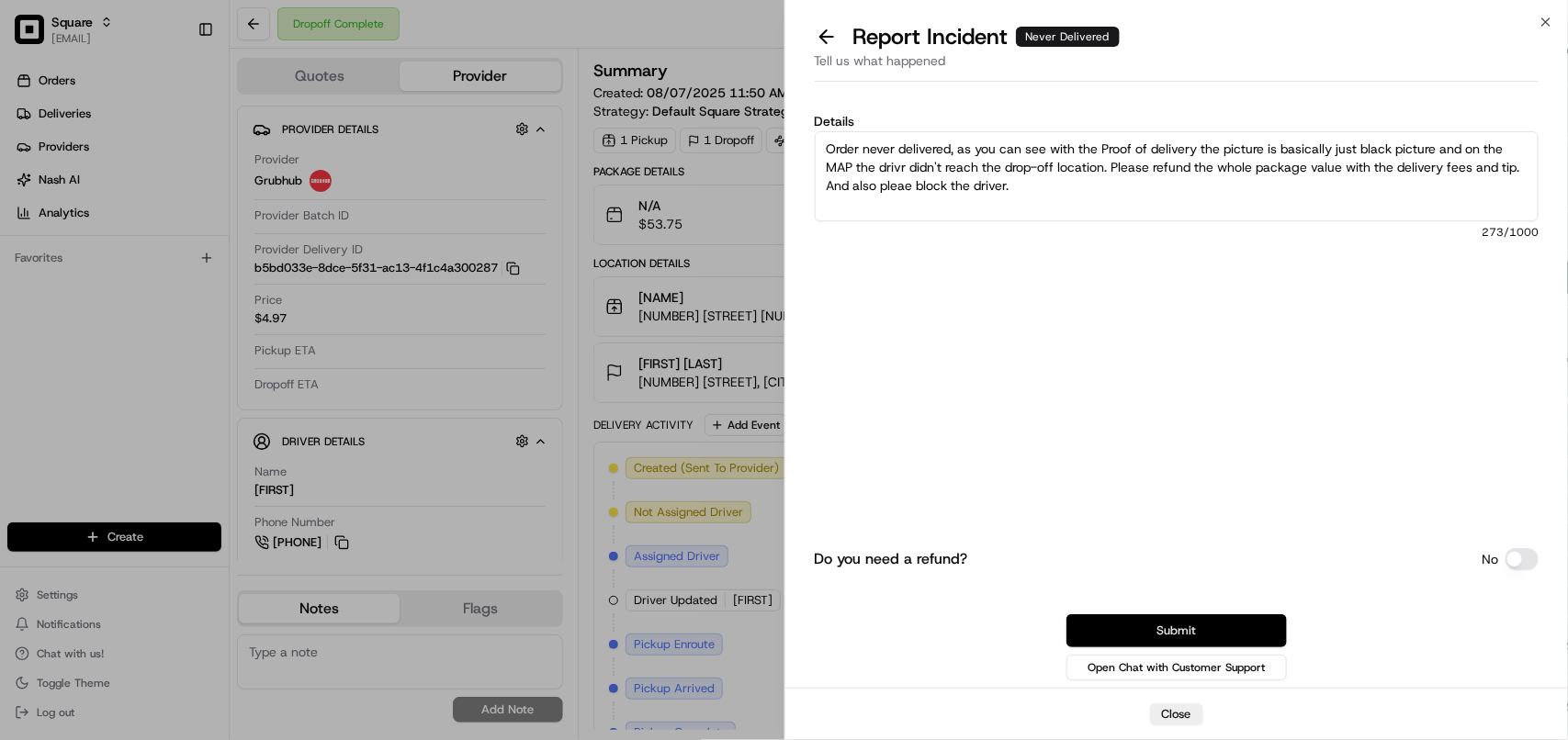 click on "Submit" at bounding box center [1177, 631] 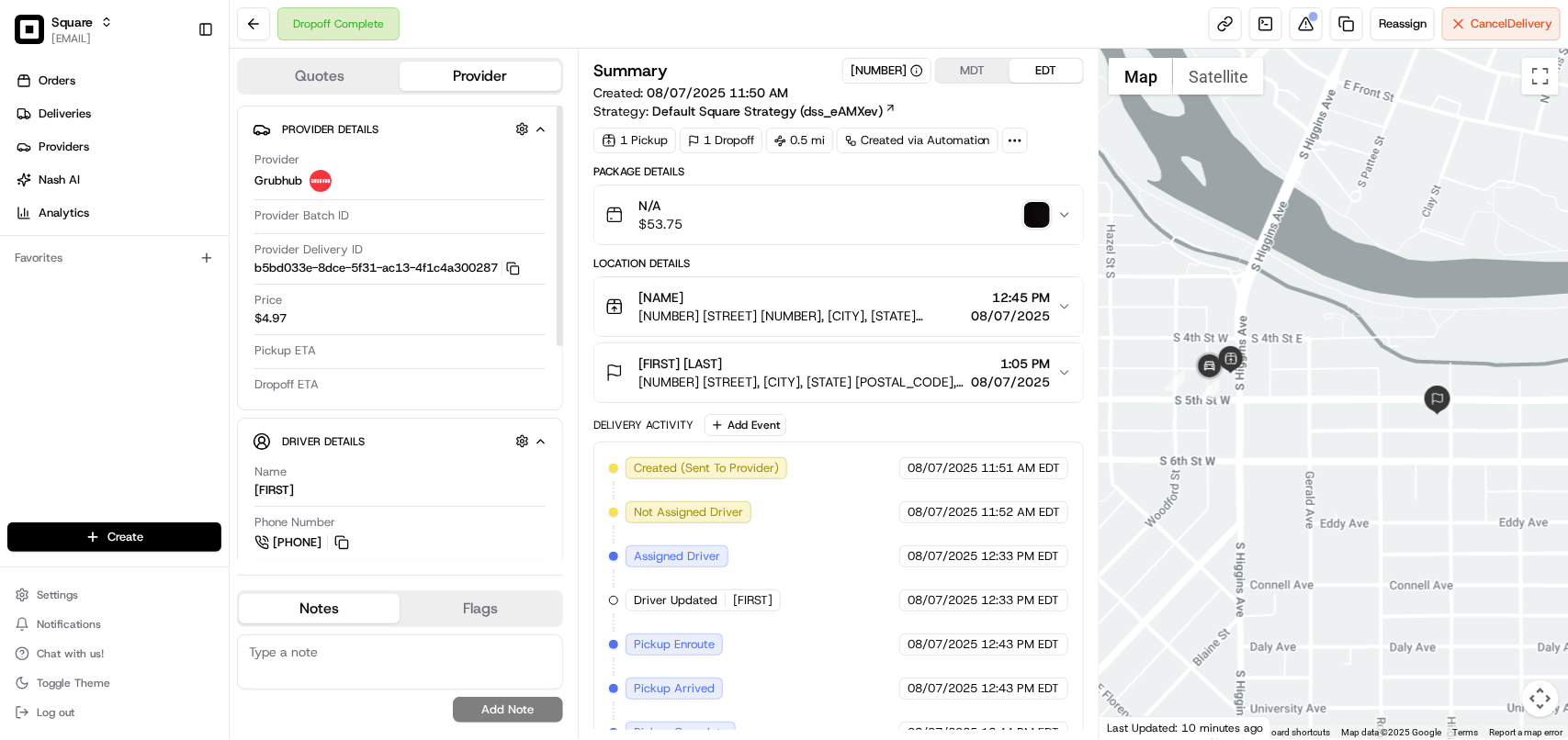 click at bounding box center [400, 662] 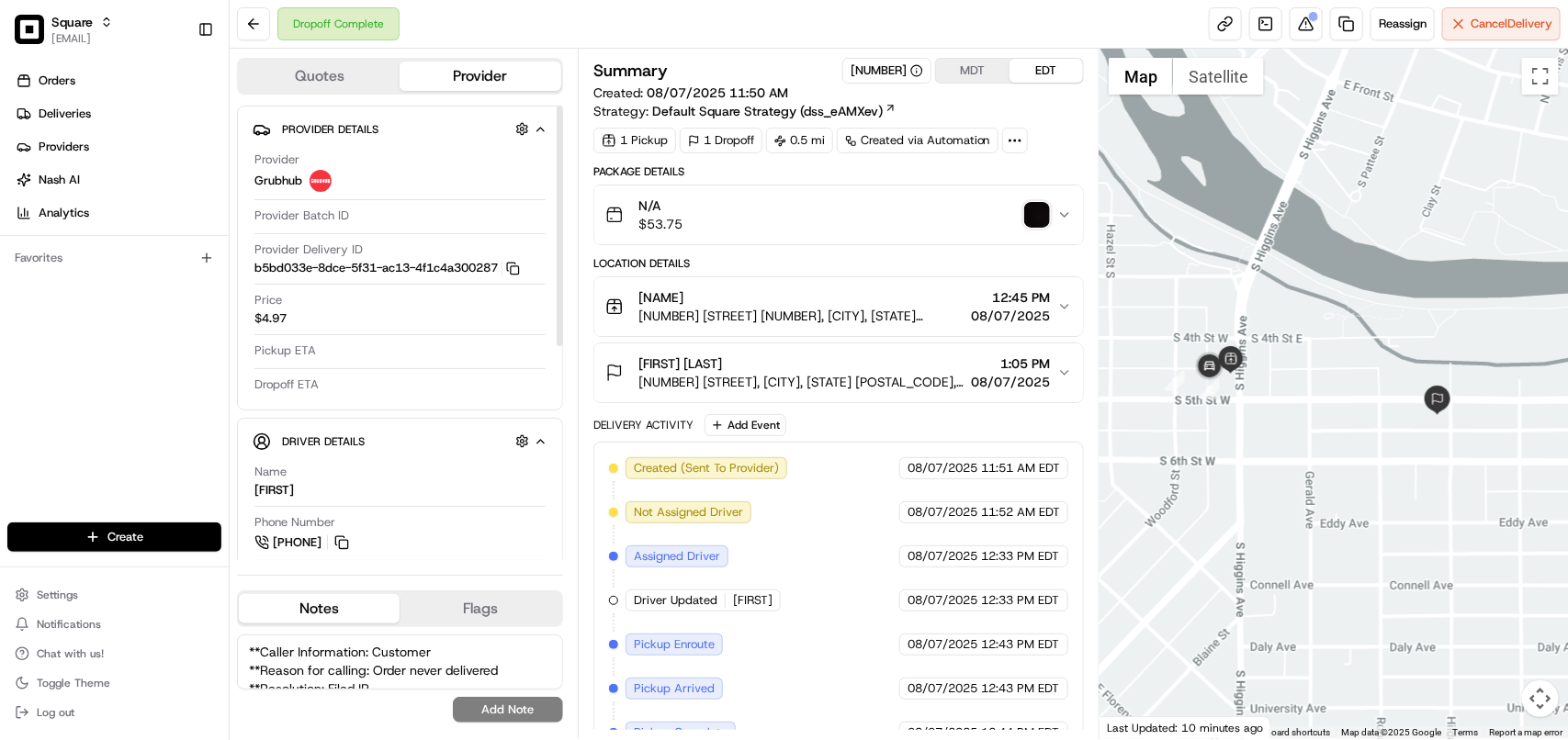 scroll, scrollTop: 26, scrollLeft: 0, axis: vertical 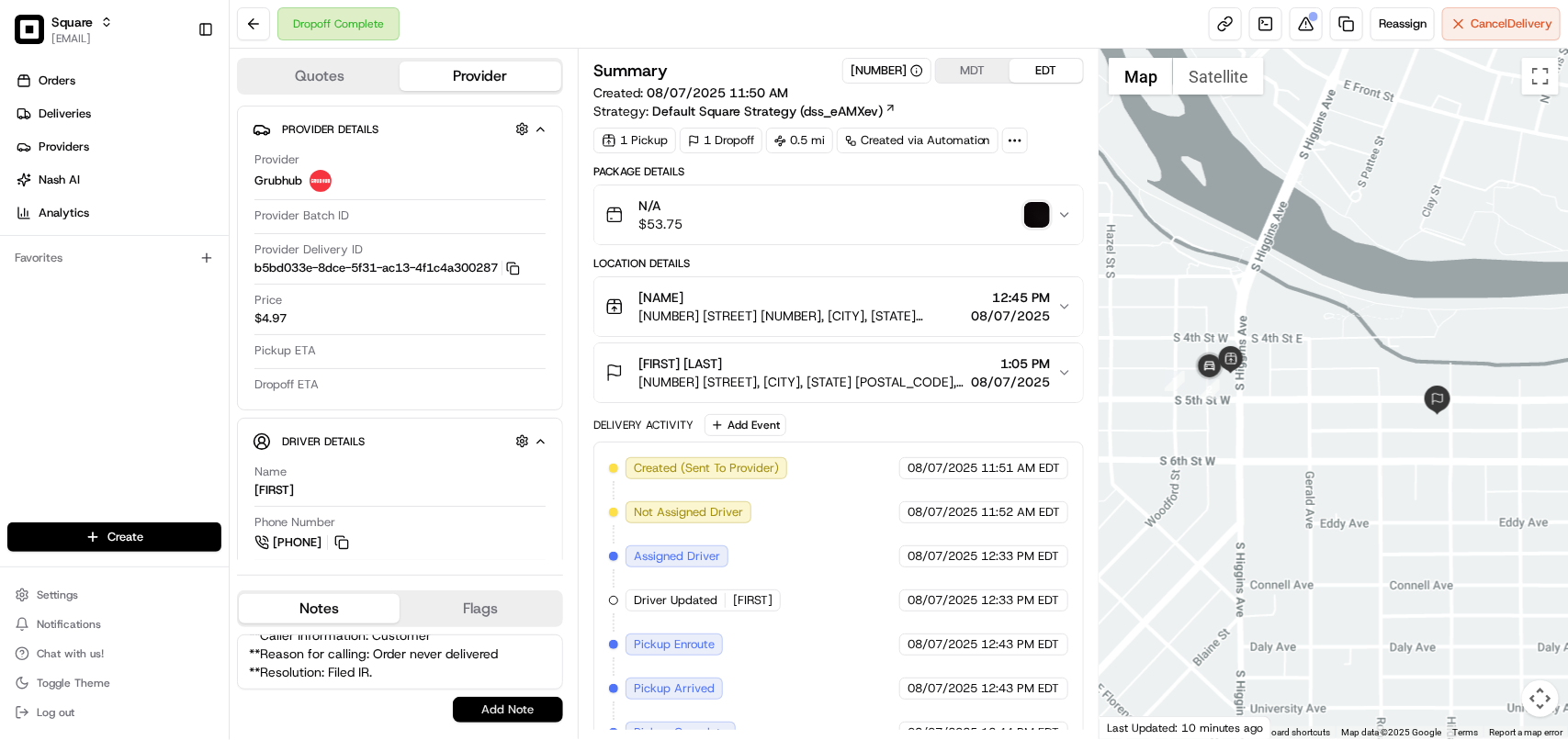 type on "**Caller Information: Customer
**Reason for calling: Order never delivered
**Resolution: Filed IR." 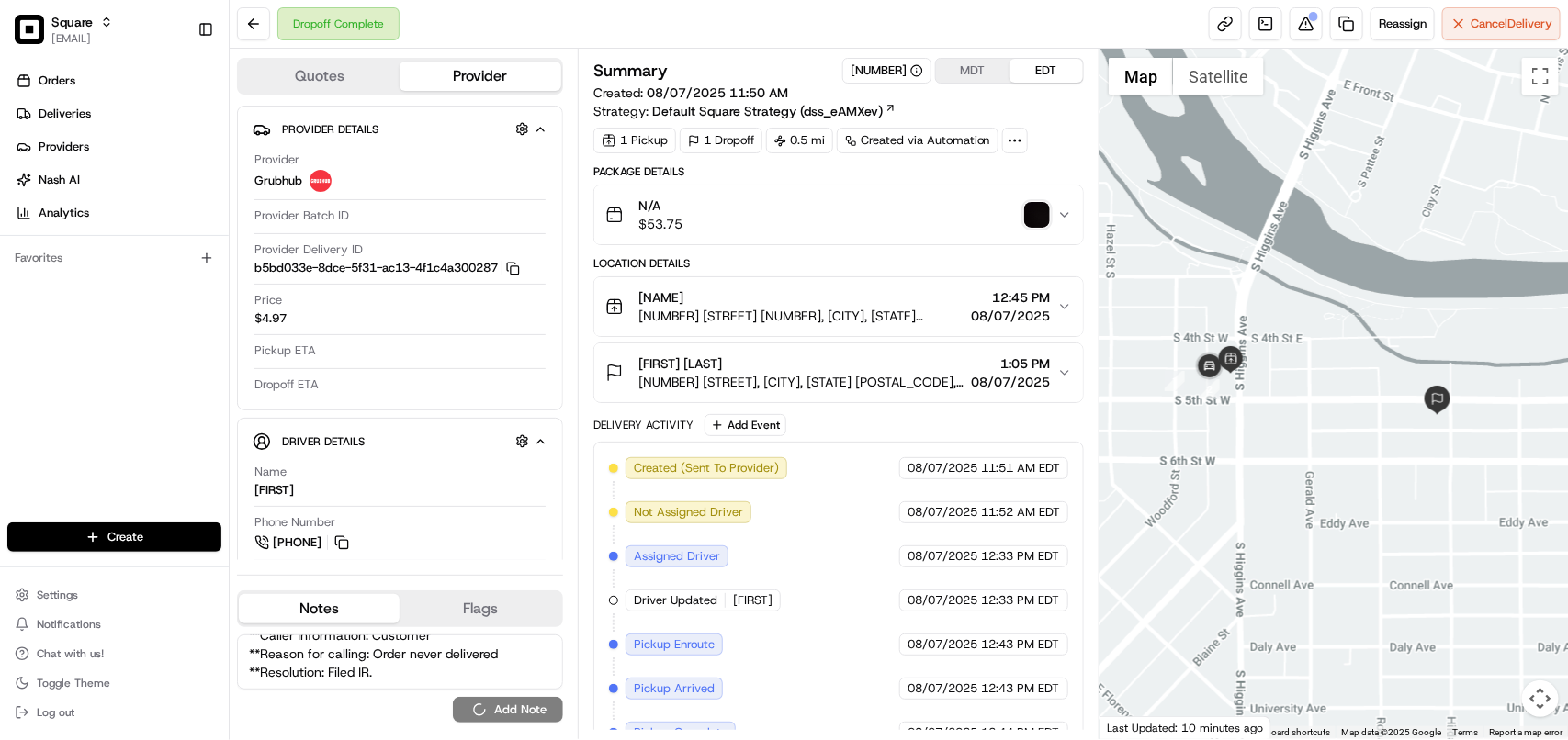 type 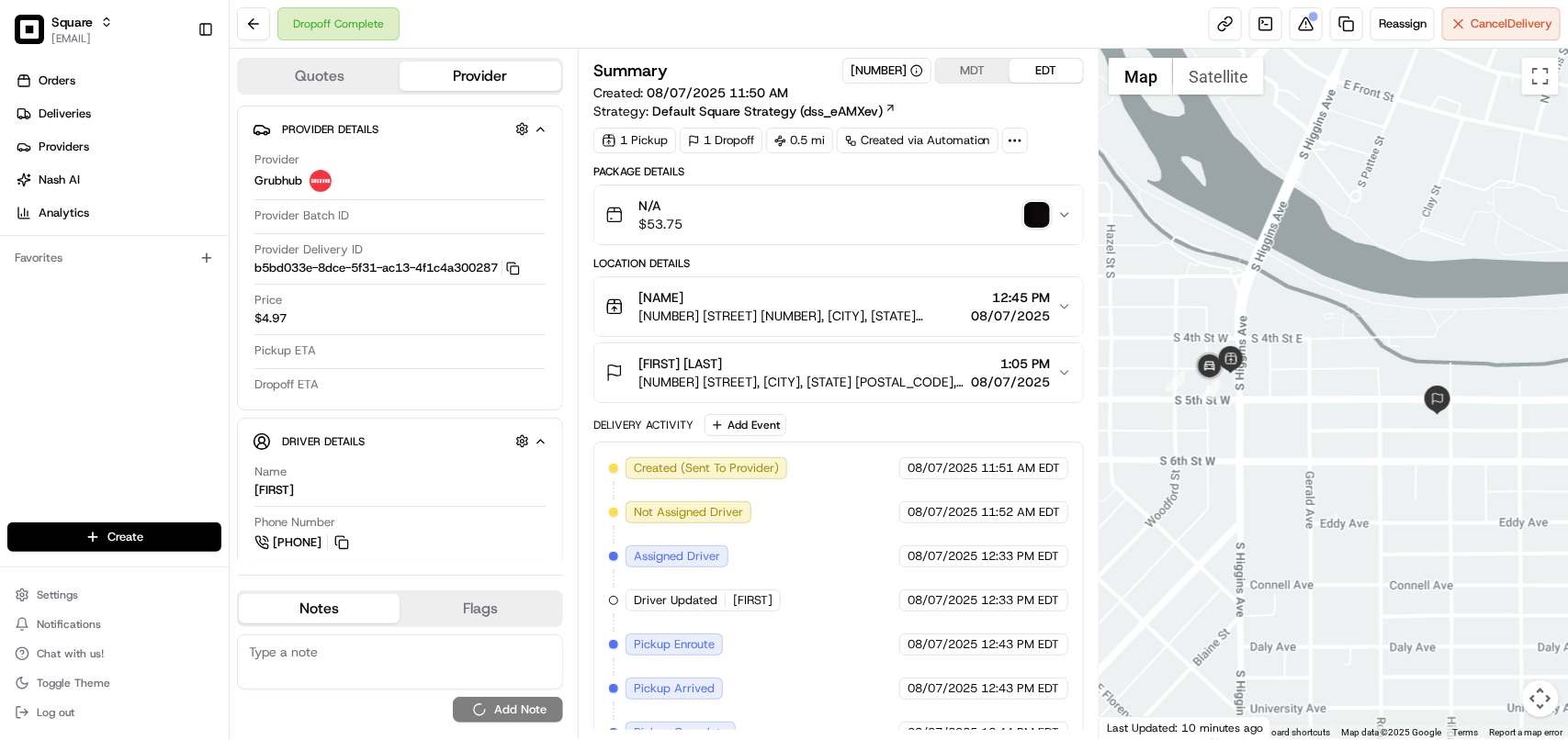 scroll, scrollTop: 0, scrollLeft: 0, axis: both 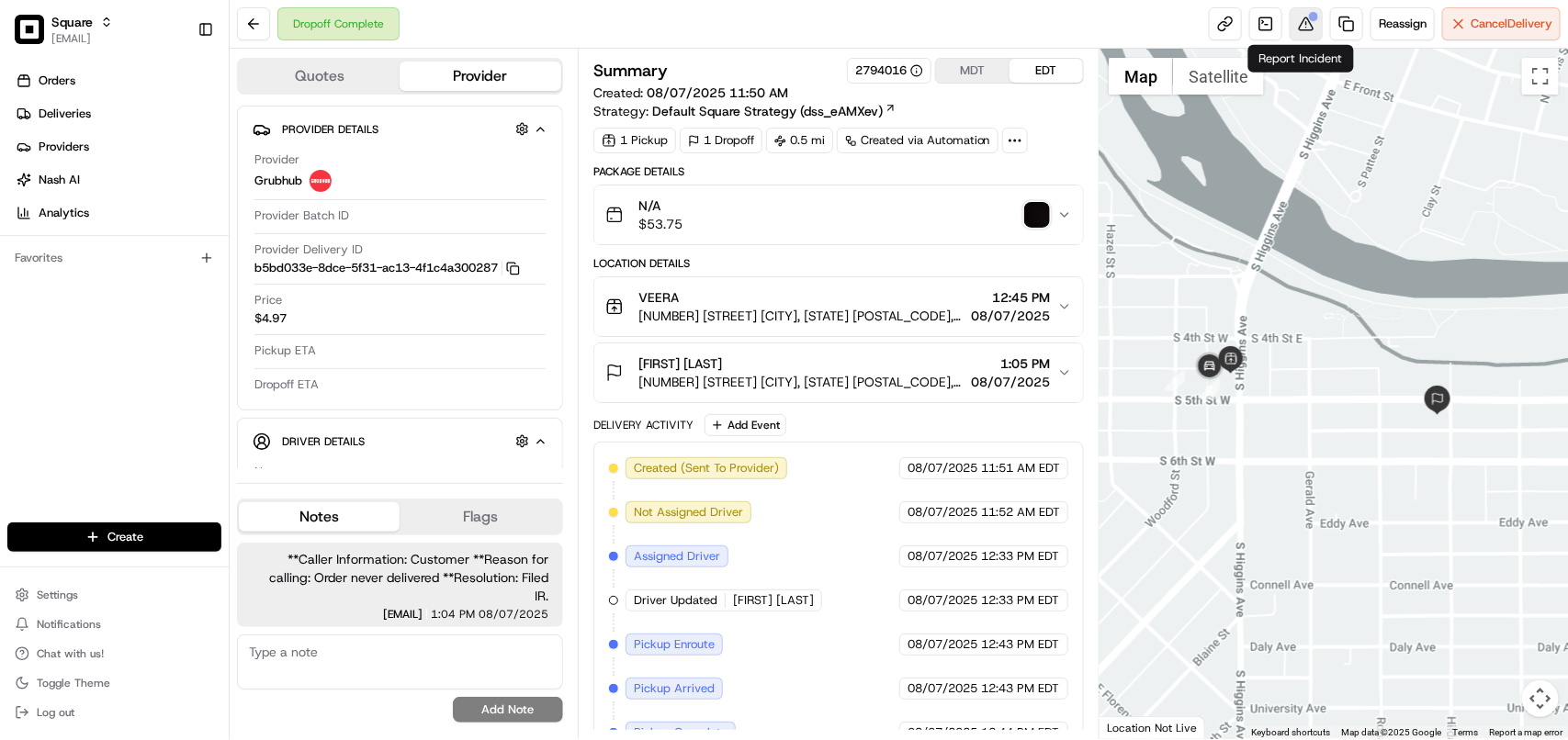 click at bounding box center [1306, 24] 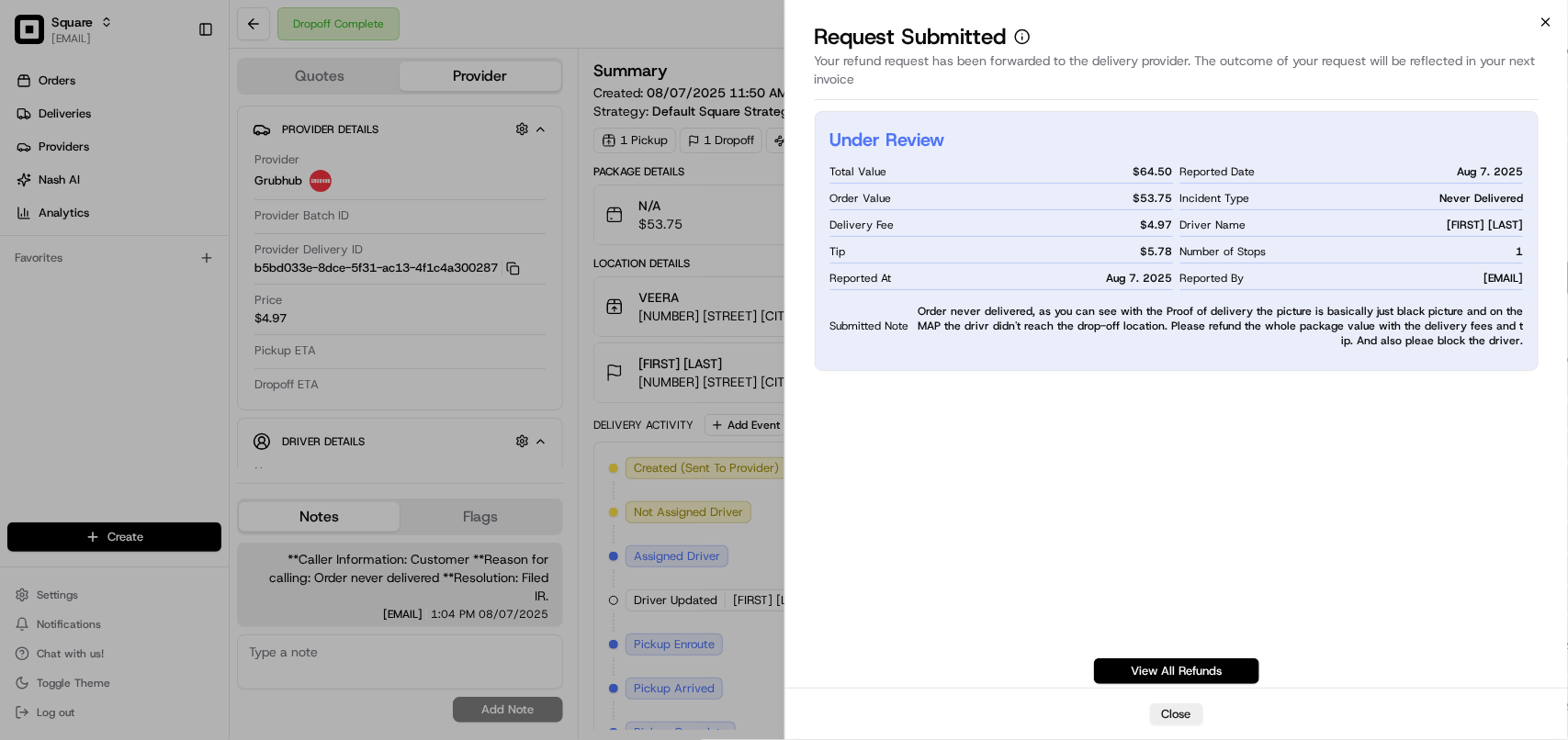 click 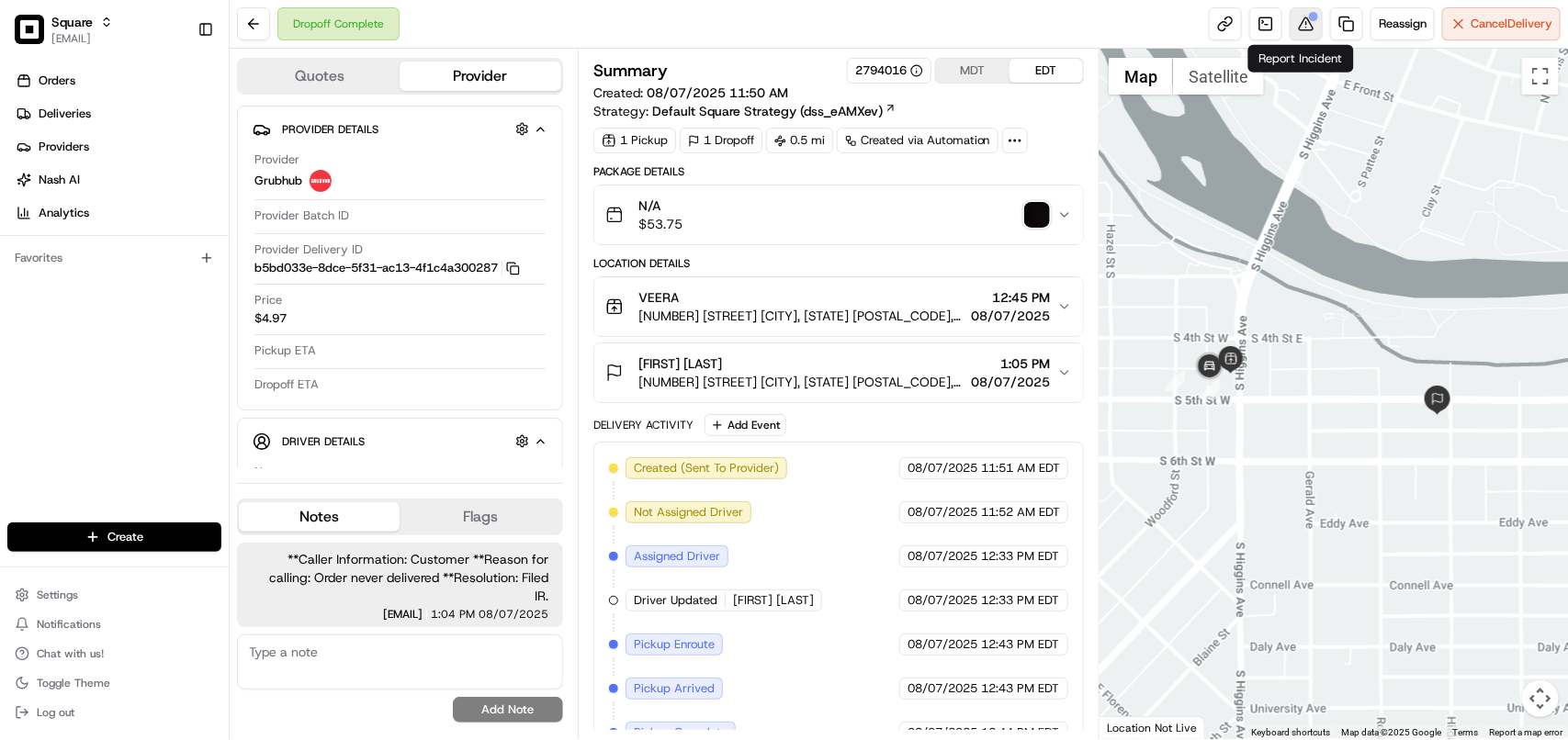 click at bounding box center [1306, 24] 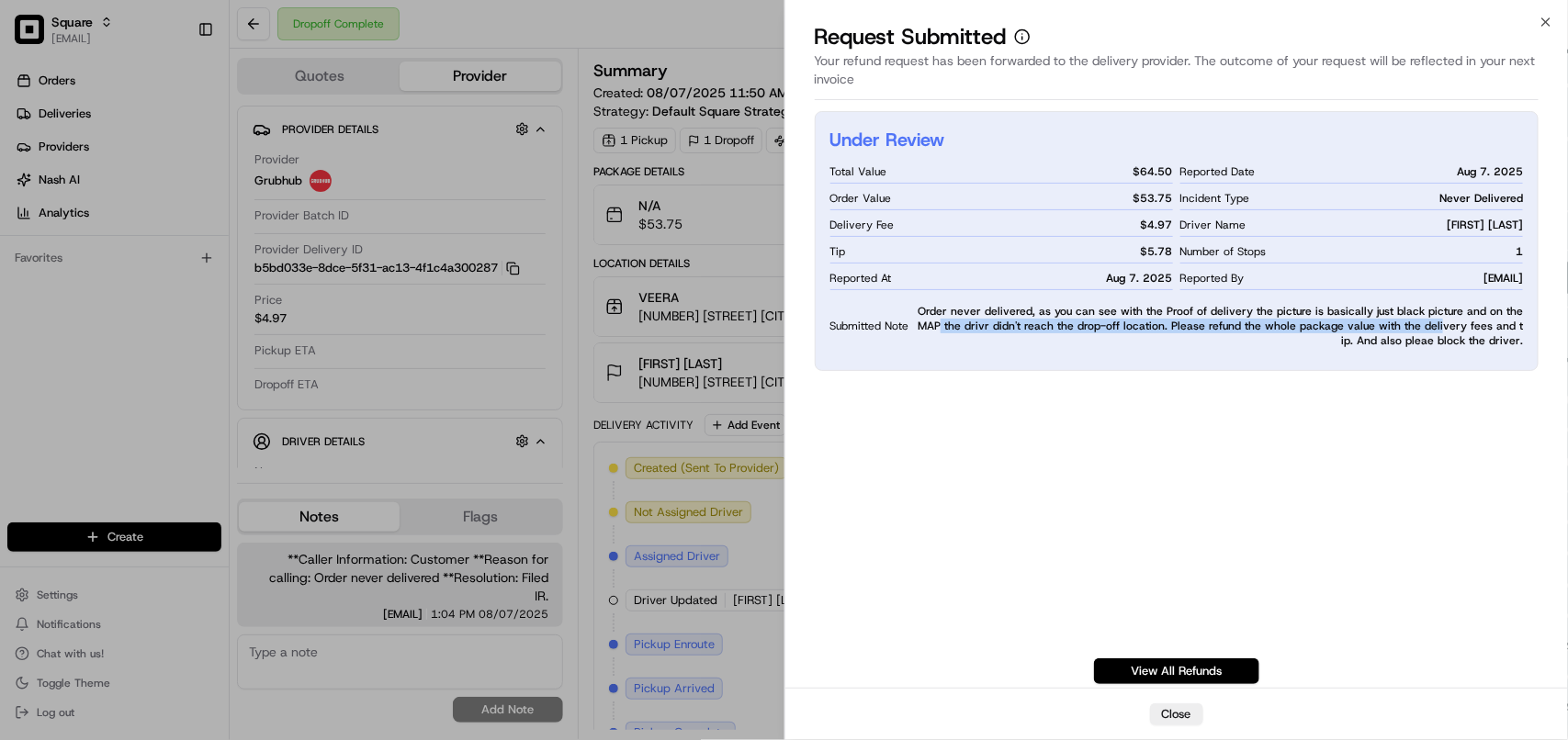 drag, startPoint x: 924, startPoint y: 322, endPoint x: 1412, endPoint y: 321, distance: 488.001 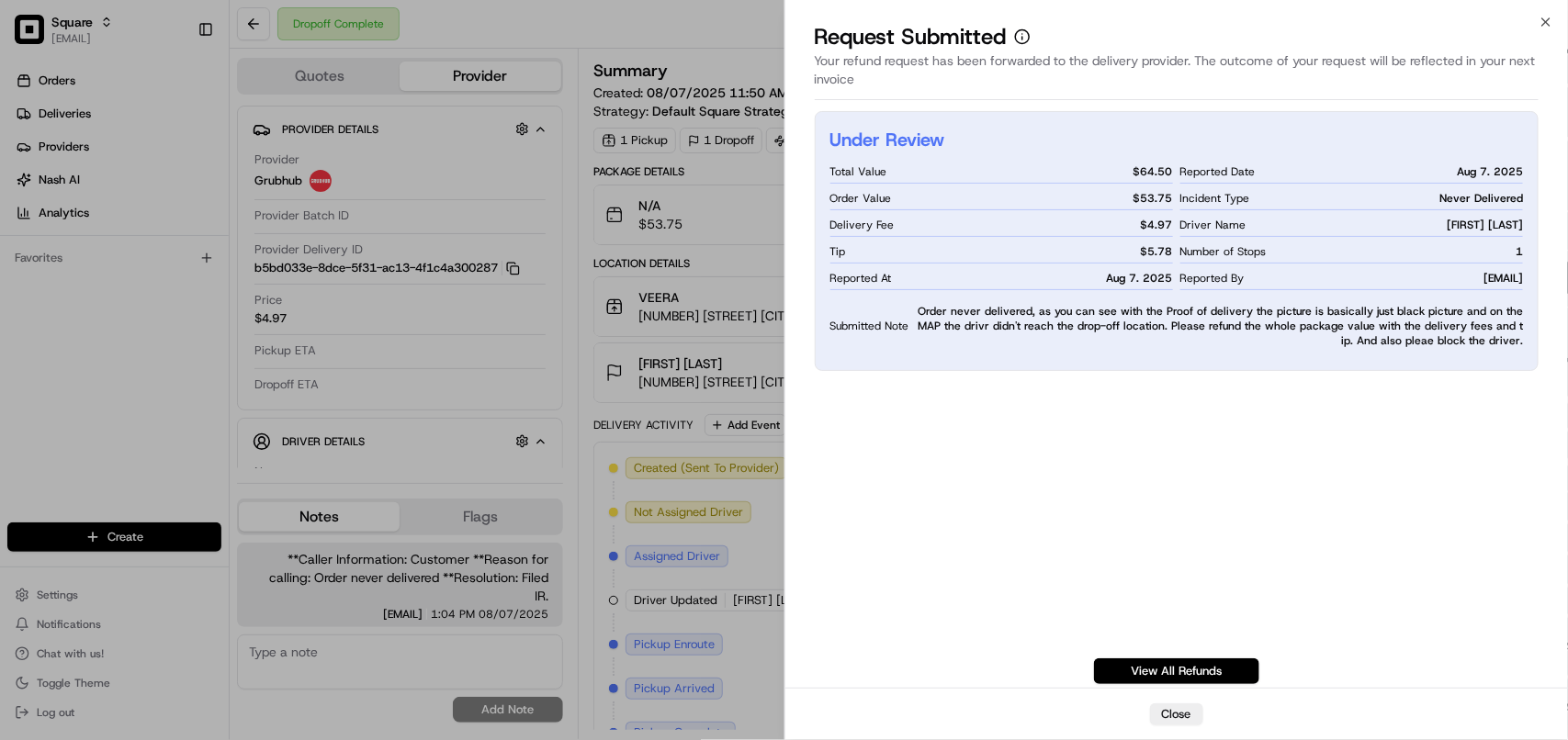 click on "Order never delivered, as you can see with the Proof of delivery the picture is basically just black picture and on the MAP the drivr didn't reach the drop-off location. Please refund the whole package value with the delivery fees and tip. And also pleae block the driver." at bounding box center (1220, 326) 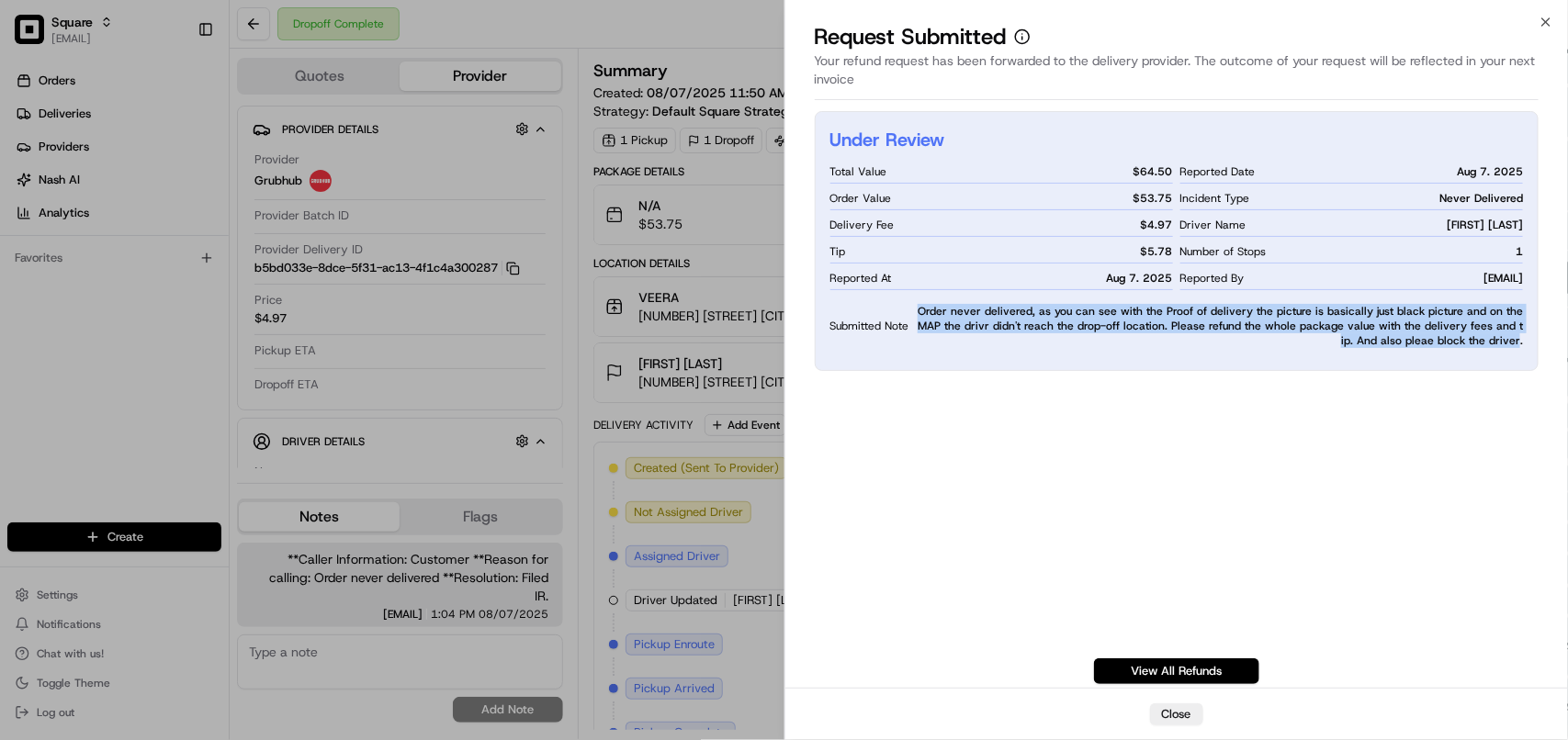 drag, startPoint x: 1521, startPoint y: 338, endPoint x: 915, endPoint y: 308, distance: 606.7421 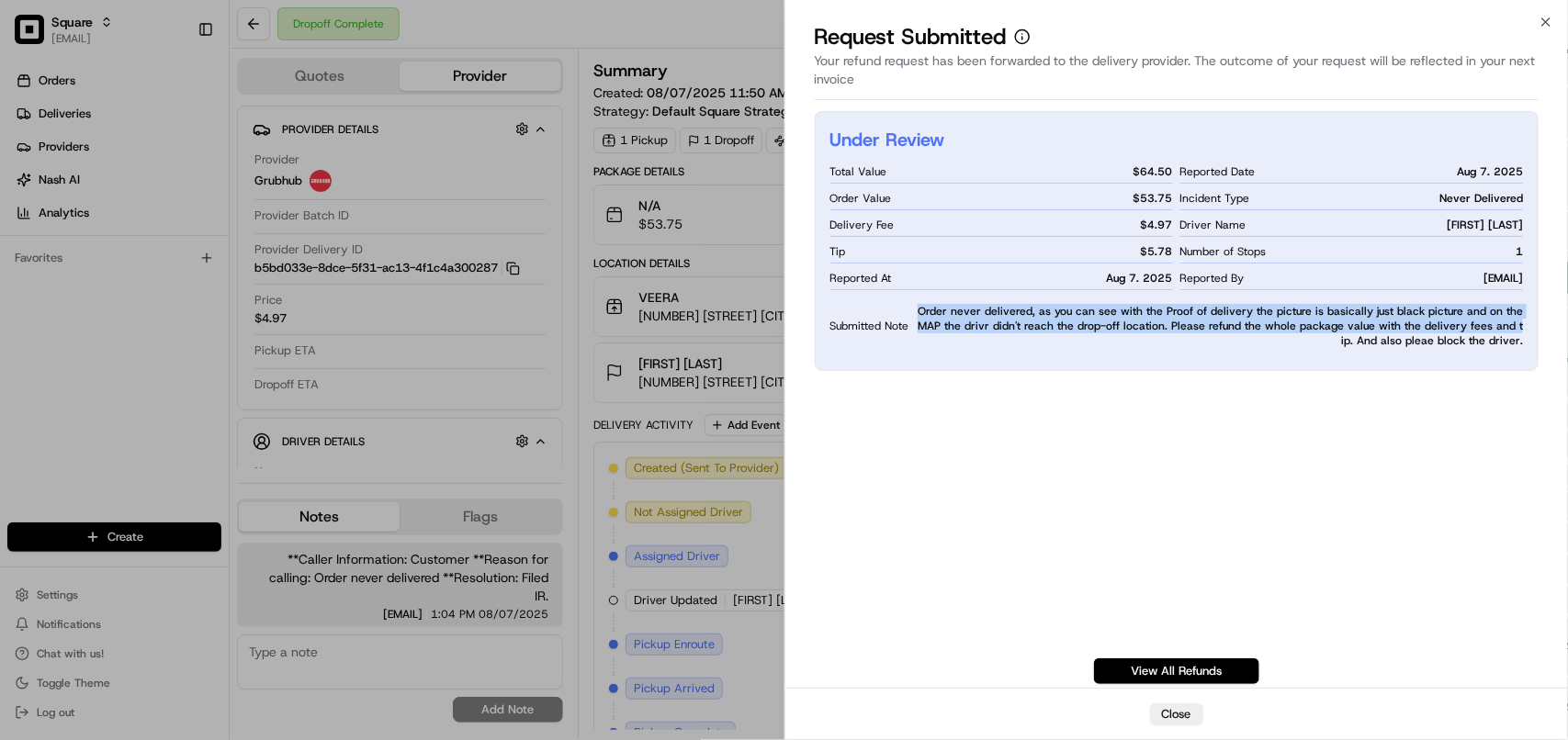 drag, startPoint x: 920, startPoint y: 310, endPoint x: 1490, endPoint y: 320, distance: 570.0877 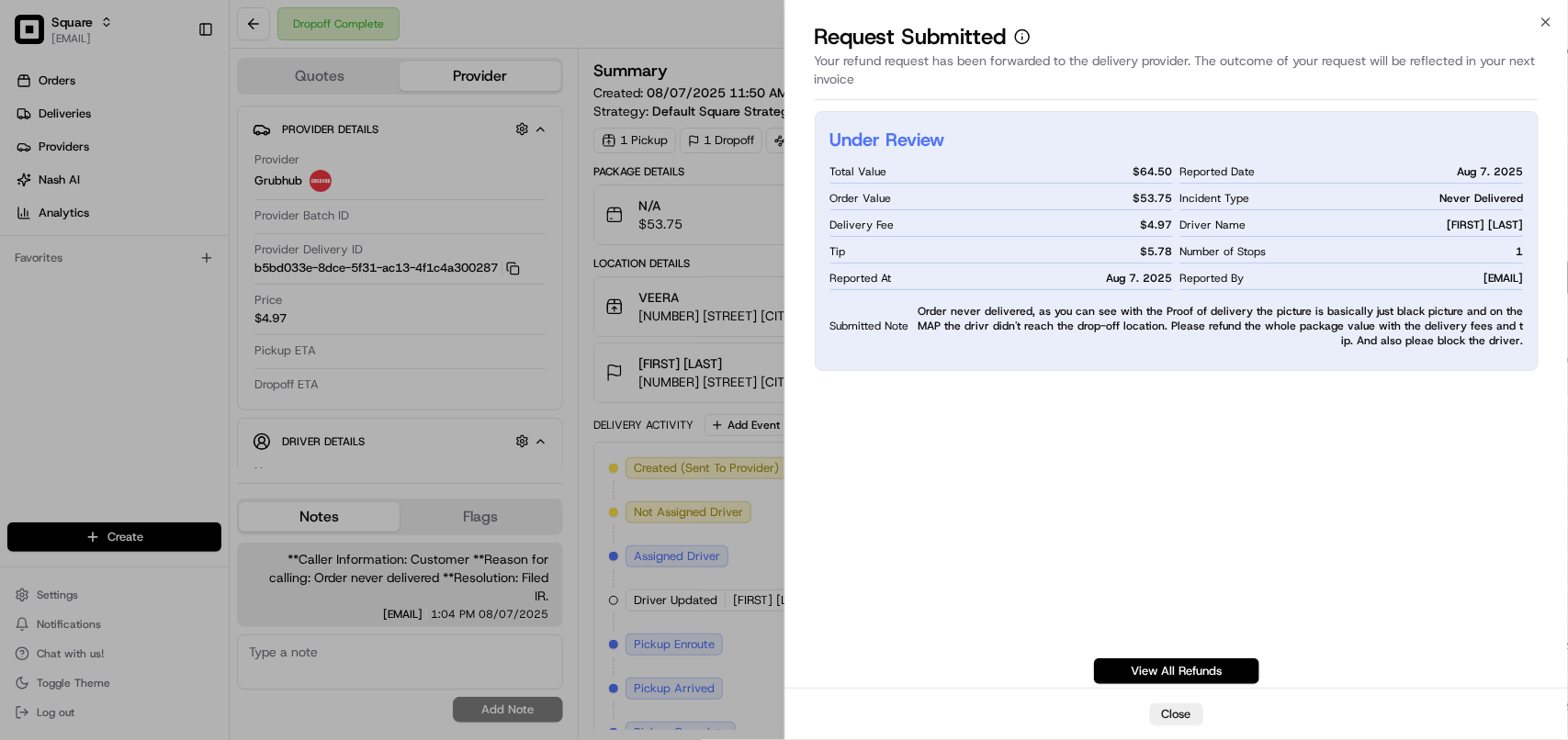click on "Order never delivered, as you can see with the Proof of delivery the picture is basically just black picture and on the MAP the drivr didn't reach the drop-off location. Please refund the whole package value with the delivery fees and tip. And also pleae block the driver." at bounding box center (1220, 326) 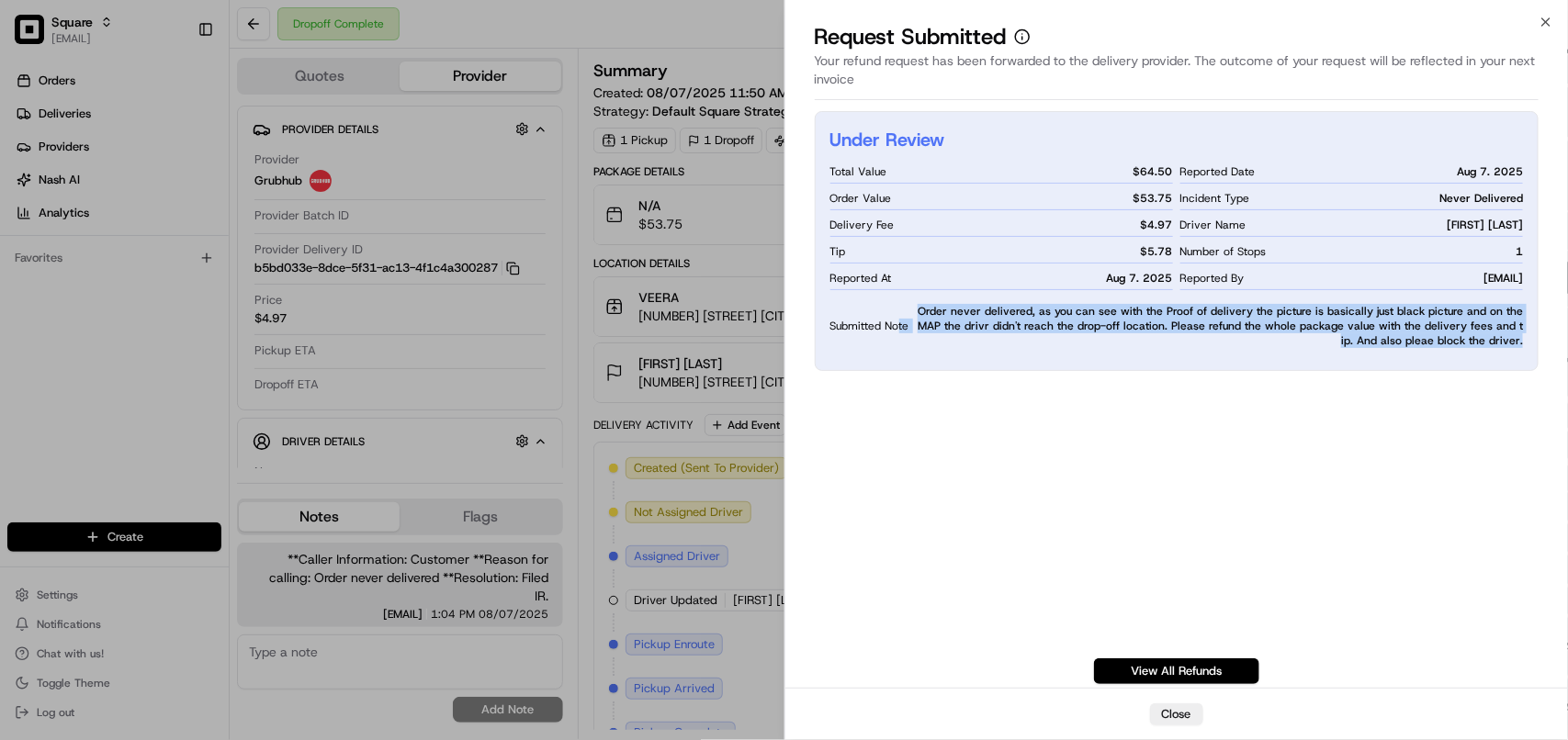 drag, startPoint x: 1523, startPoint y: 340, endPoint x: 897, endPoint y: 317, distance: 626.42238 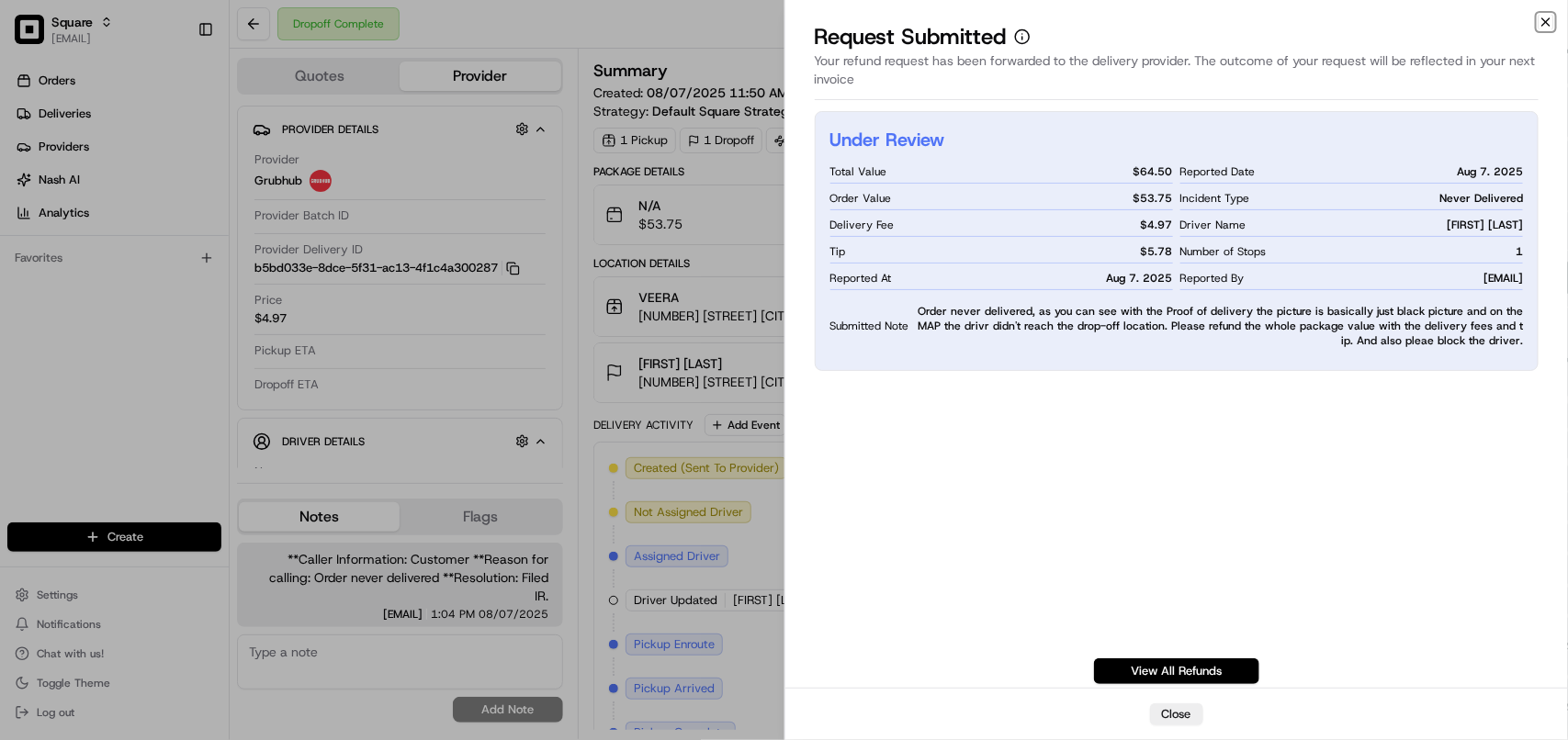 click 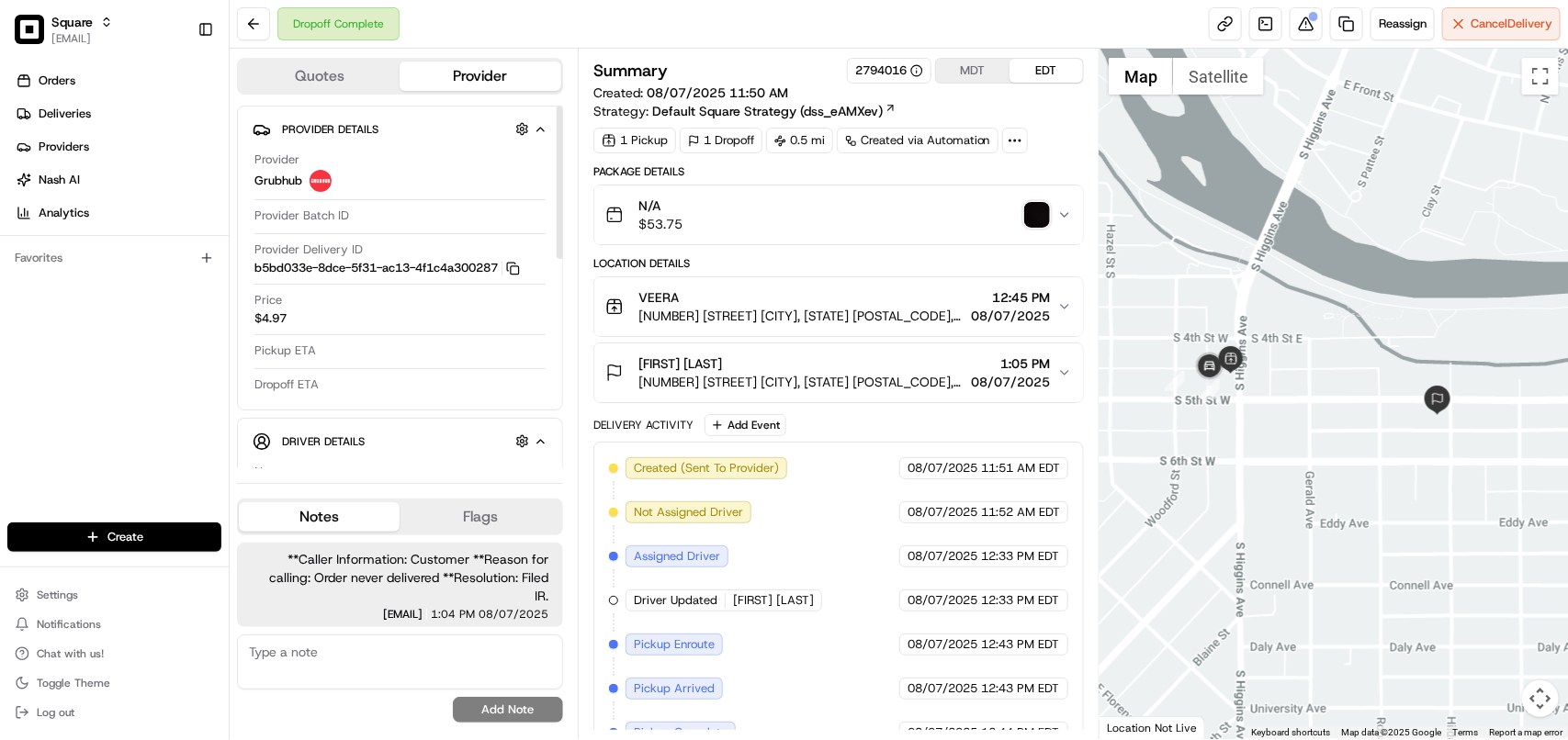 click at bounding box center (400, 662) 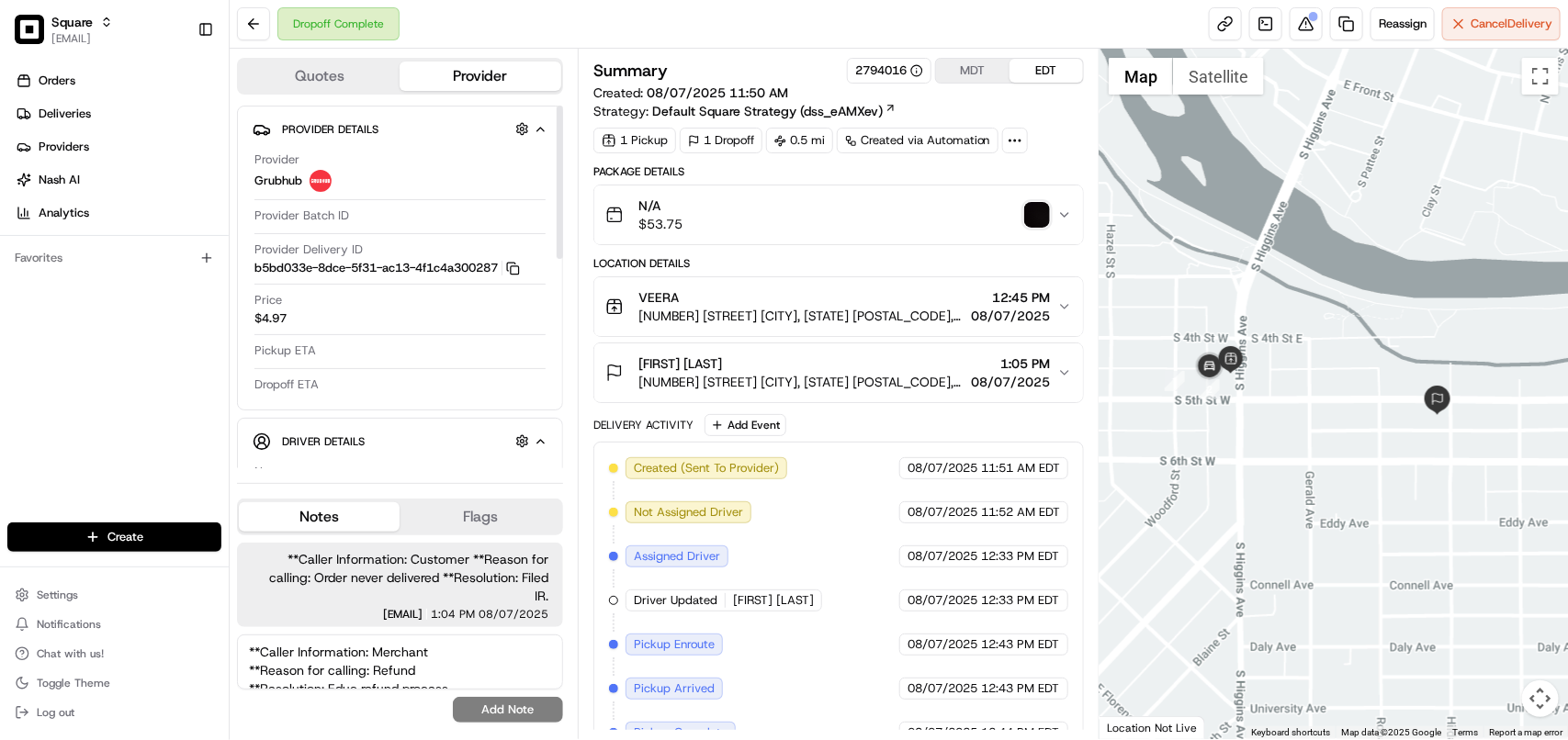scroll, scrollTop: 26, scrollLeft: 0, axis: vertical 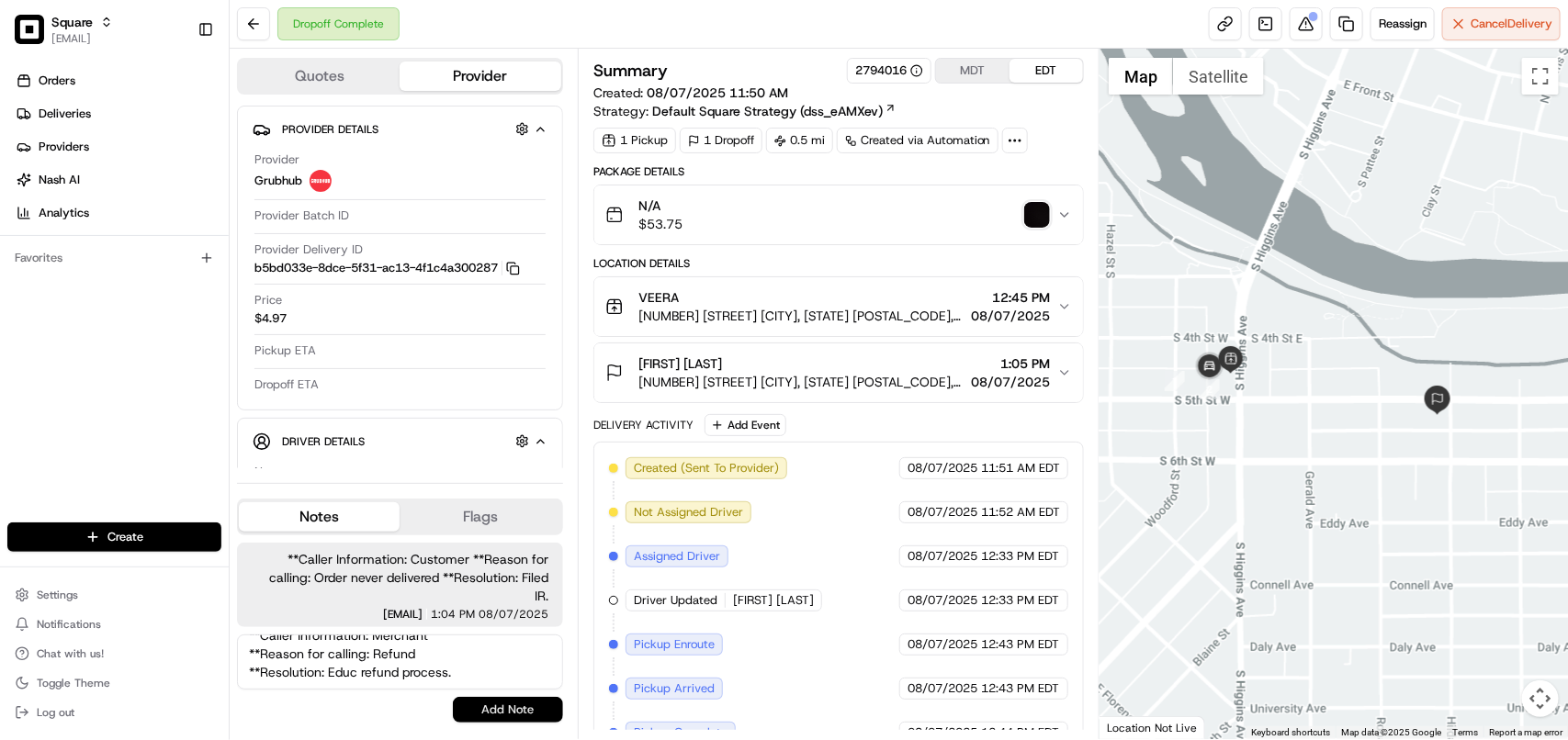 type on "**Caller Information: Merchant
**Reason for calling: Refund
**Resolution: Educ refund process." 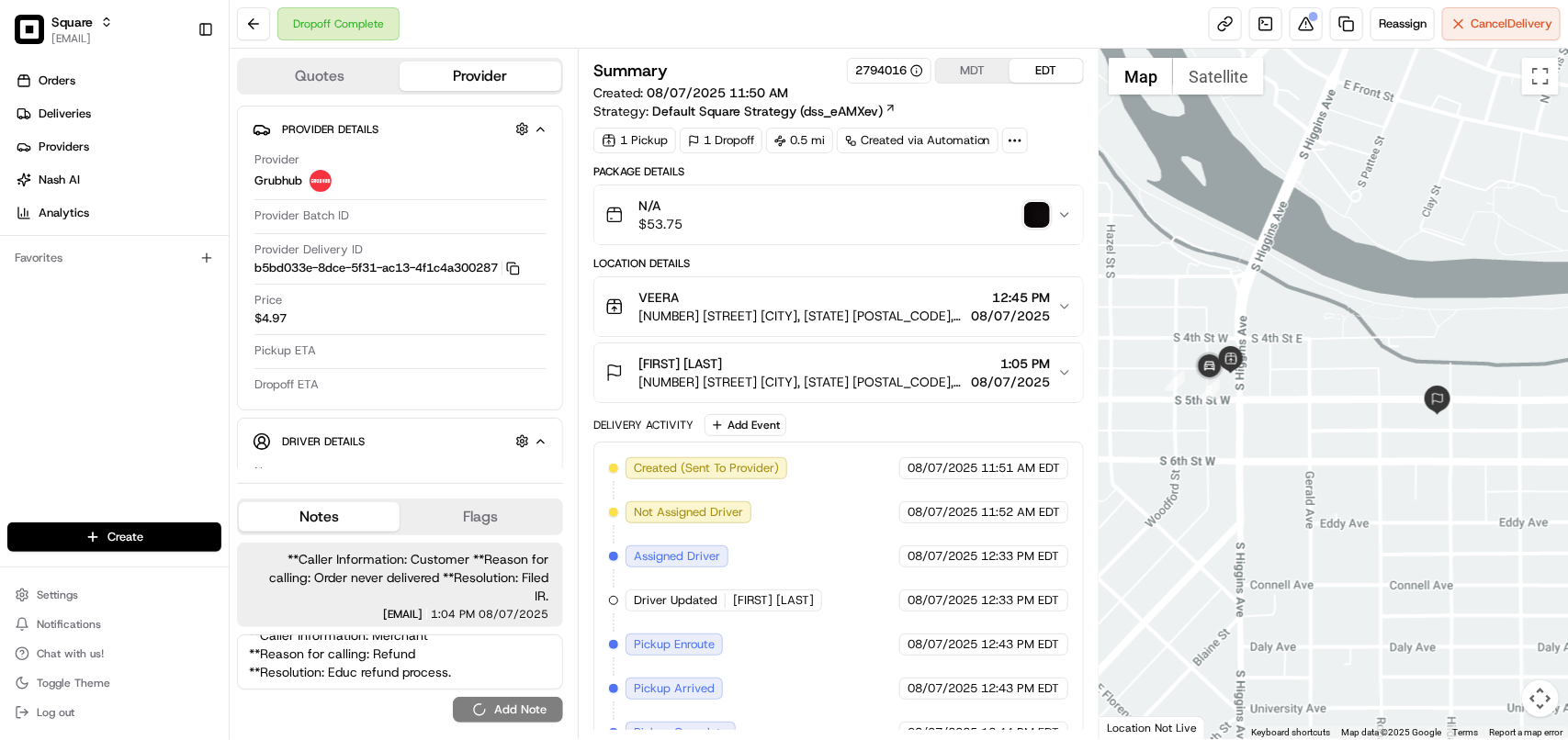 type 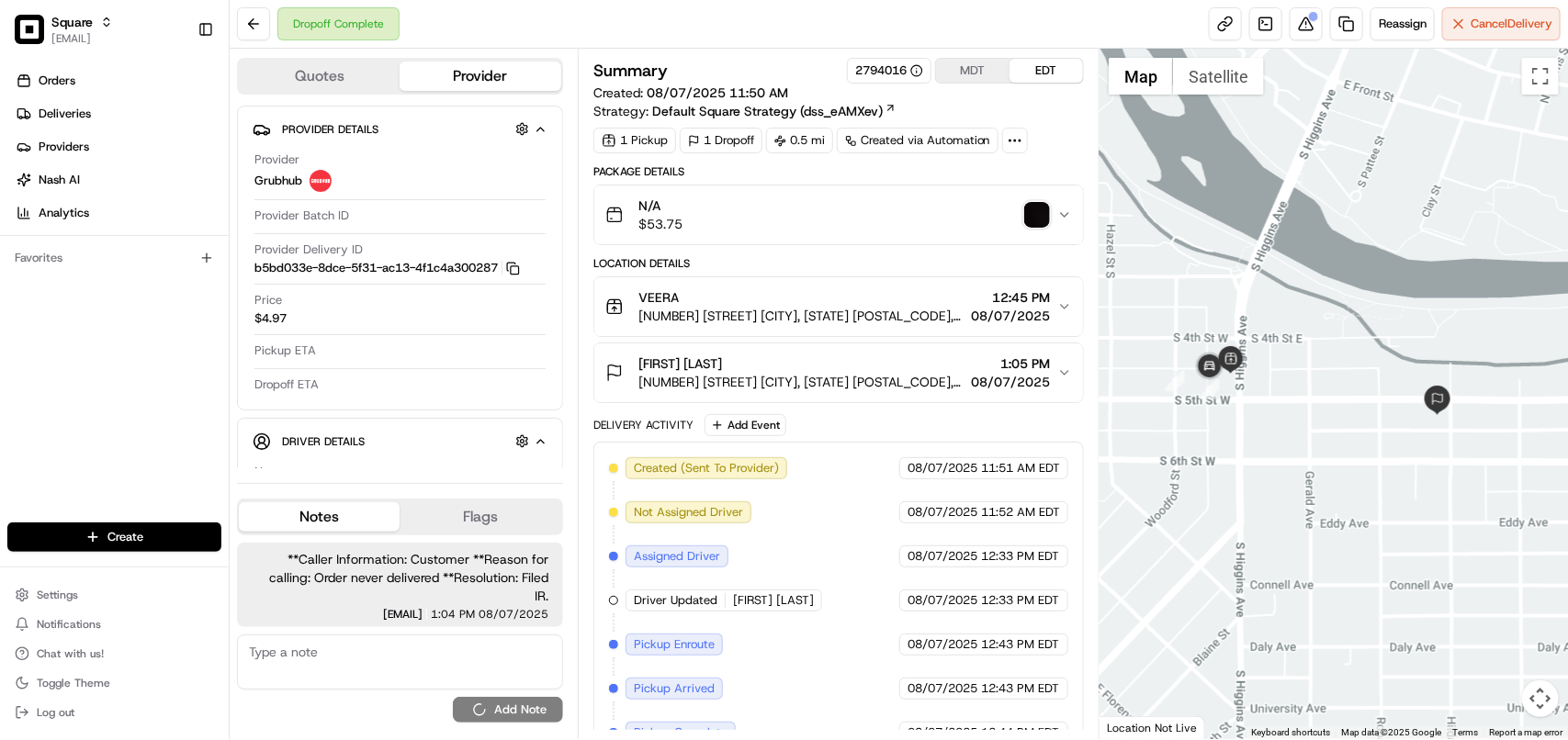 scroll, scrollTop: 0, scrollLeft: 0, axis: both 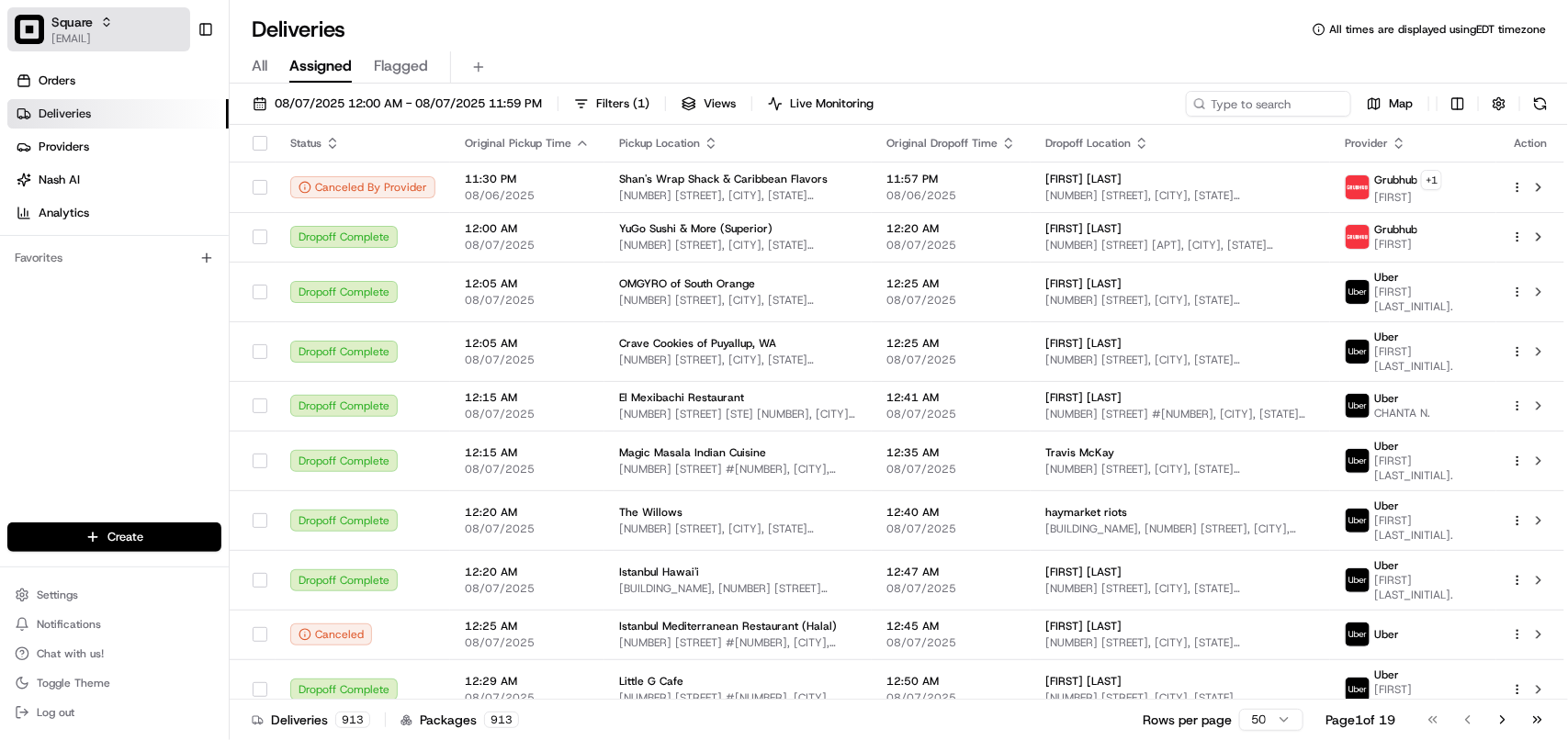 click 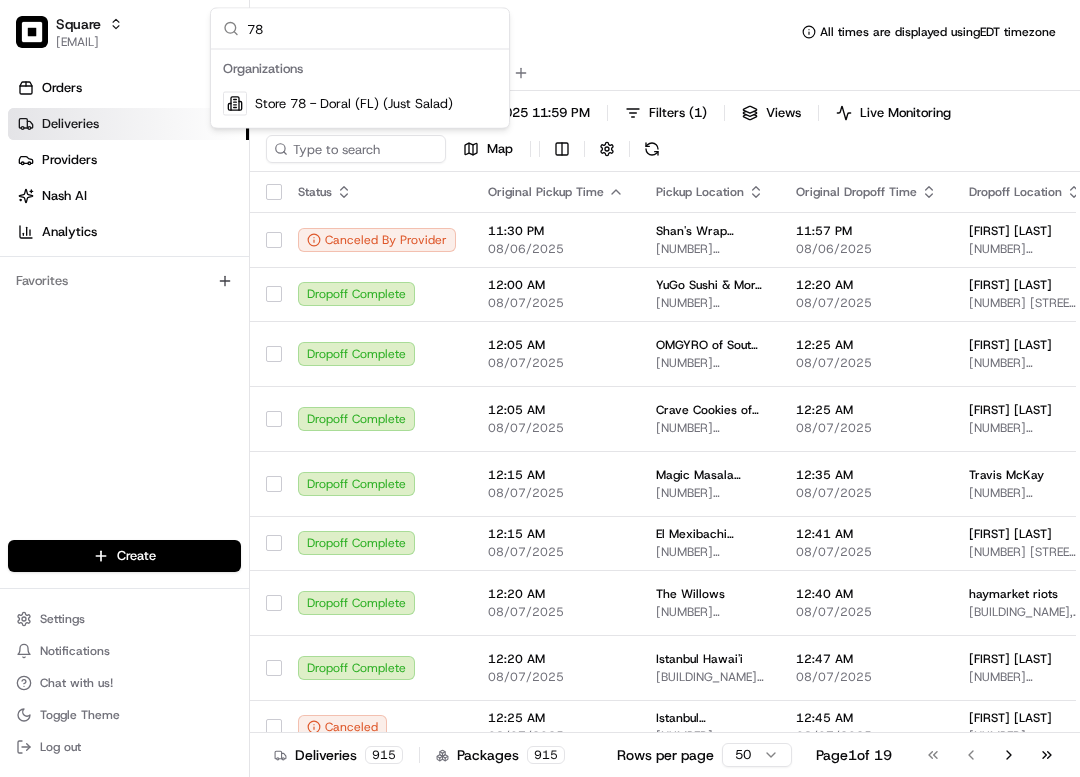 type on "7" 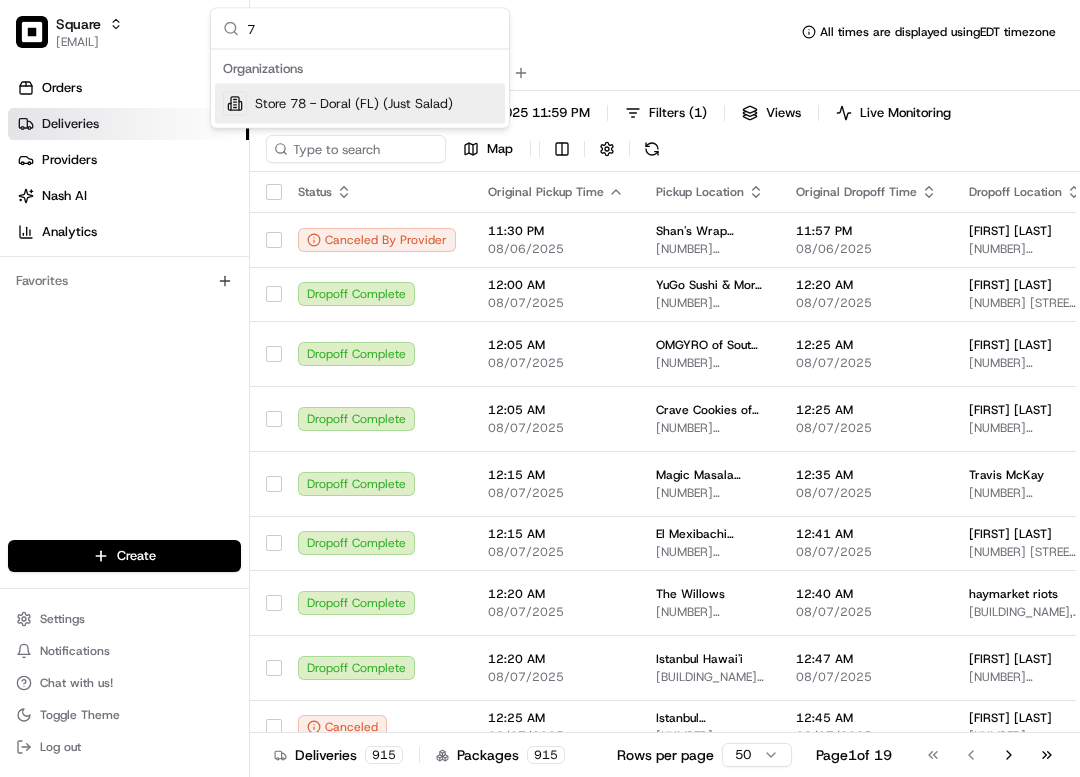 type 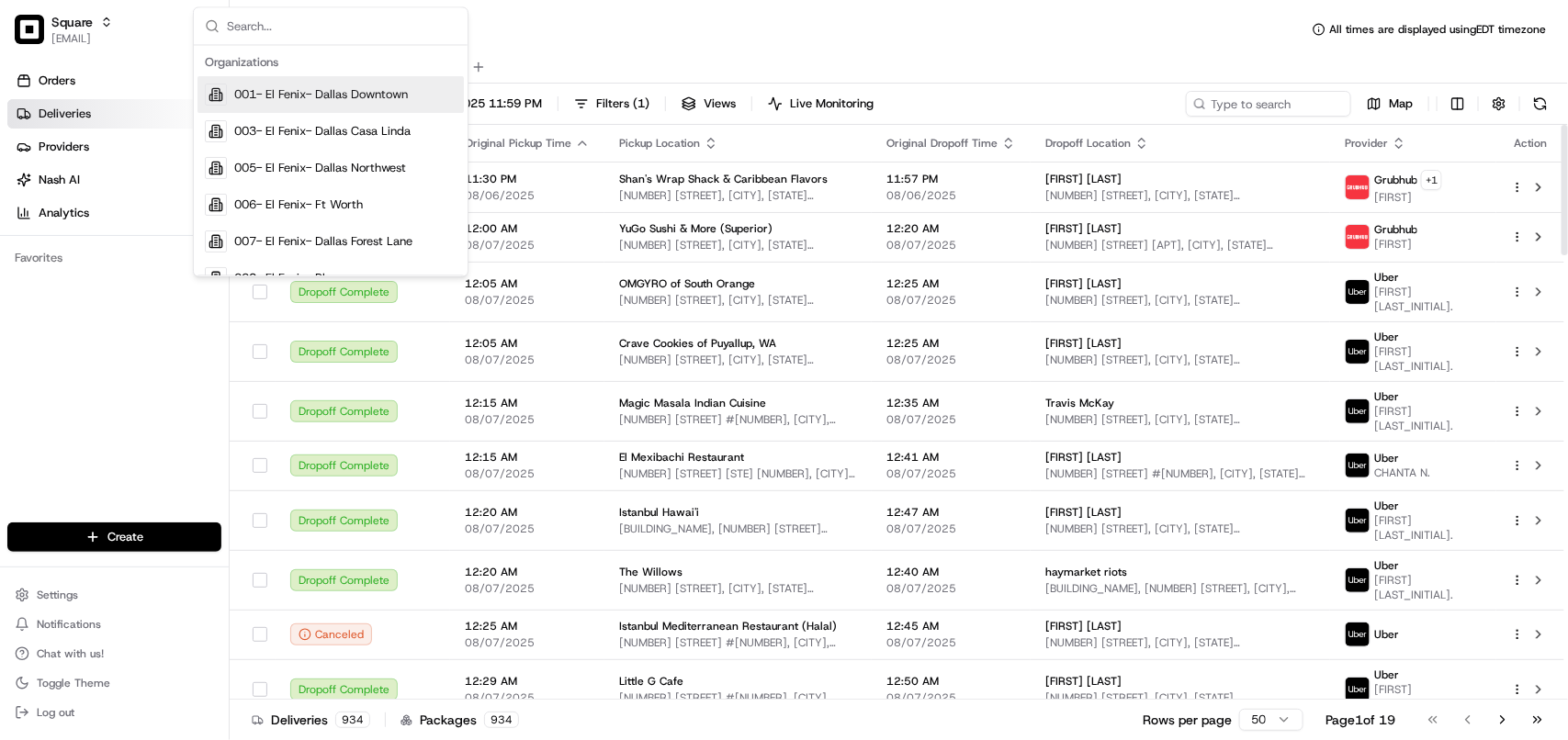 click on "All Assigned Flagged" at bounding box center (898, 67) 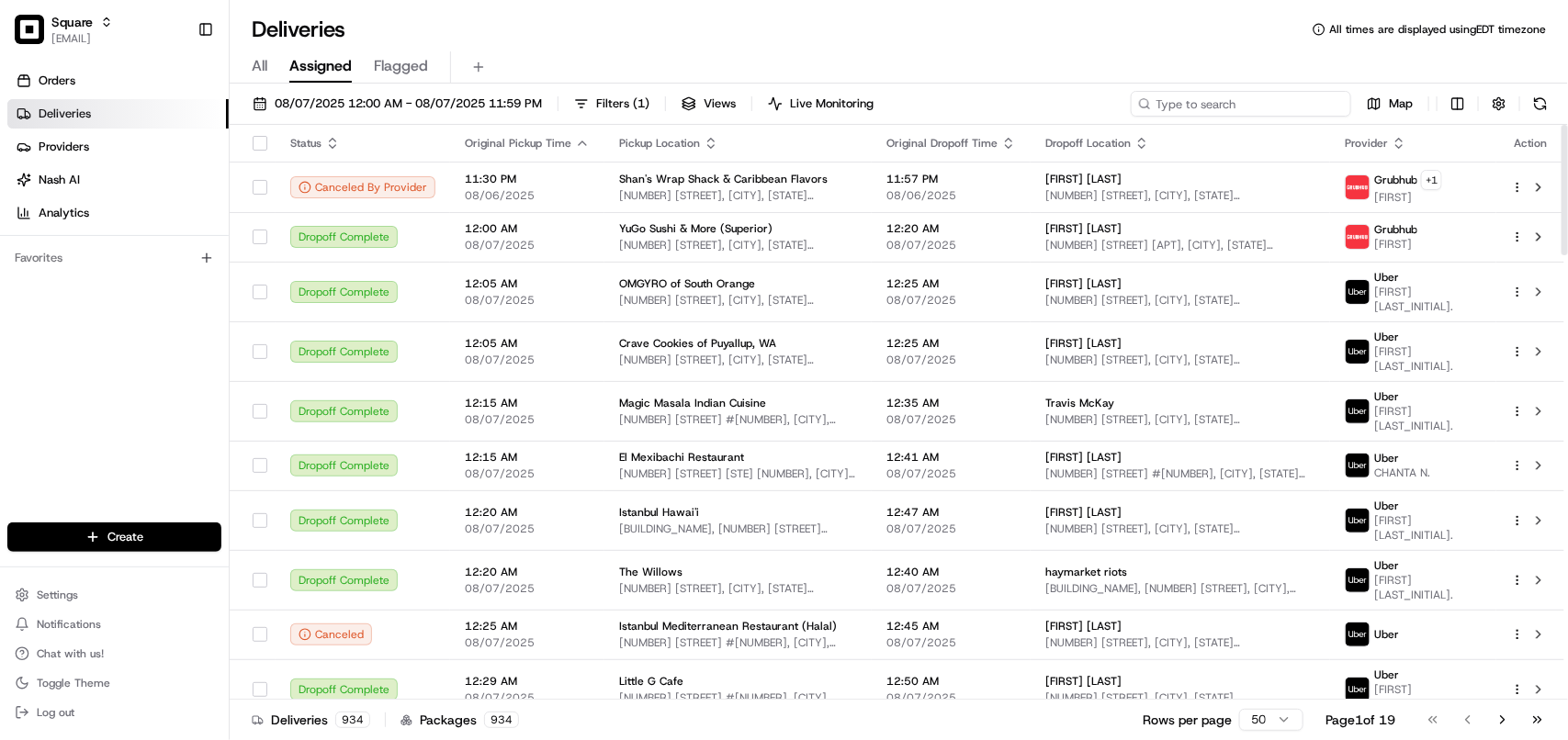 click at bounding box center (1241, 104) 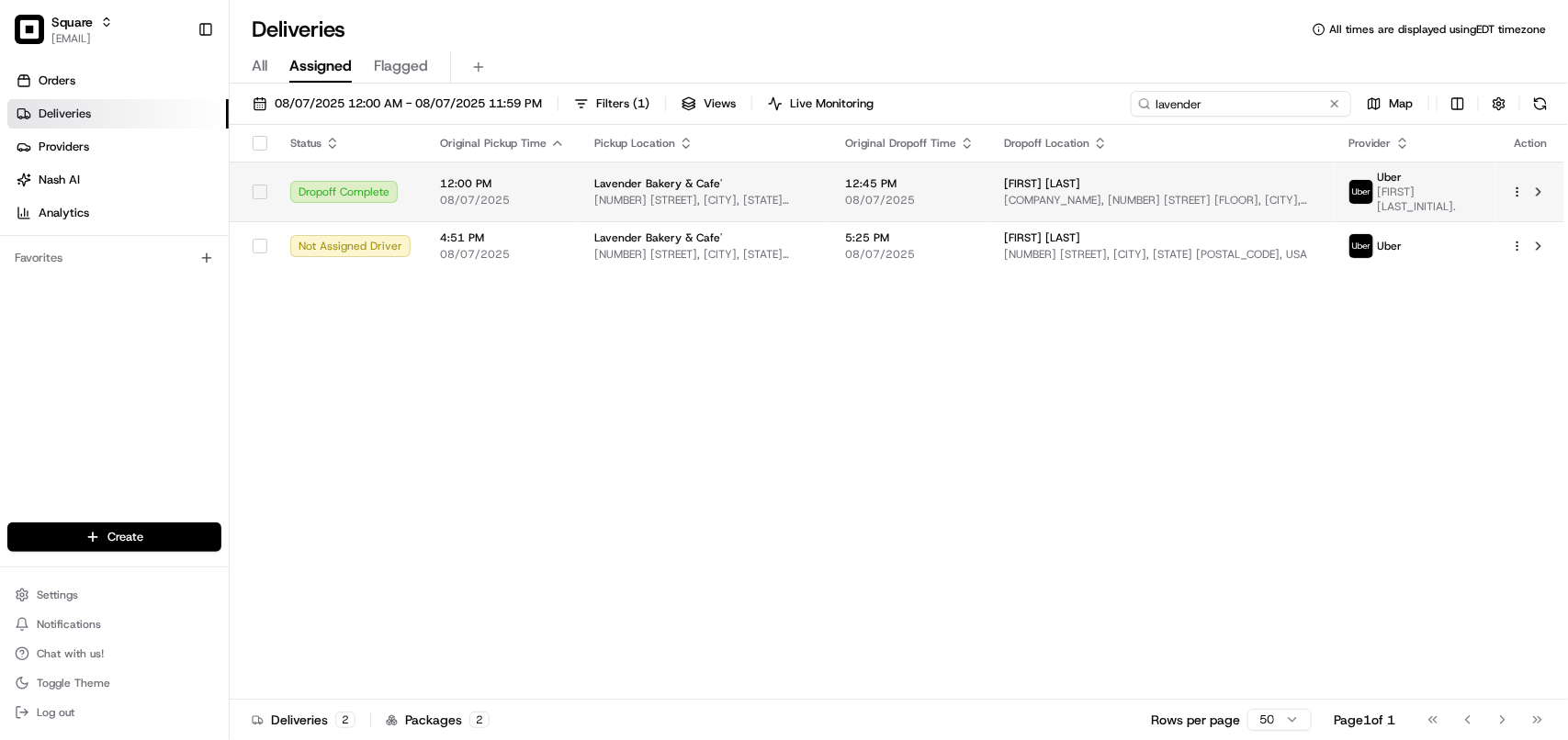 type on "lavender" 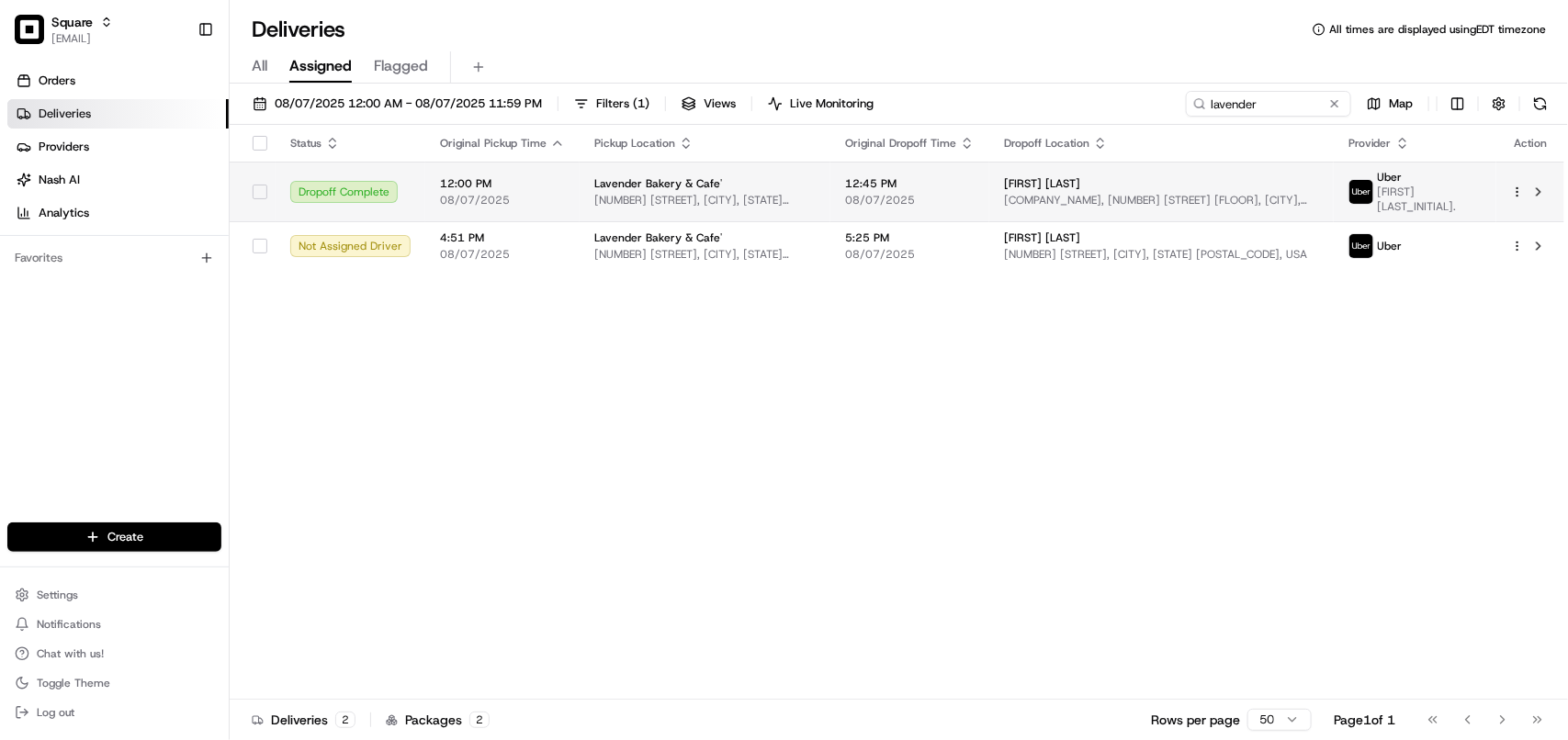 click on "Sherveen Najafi" at bounding box center [1161, 184] 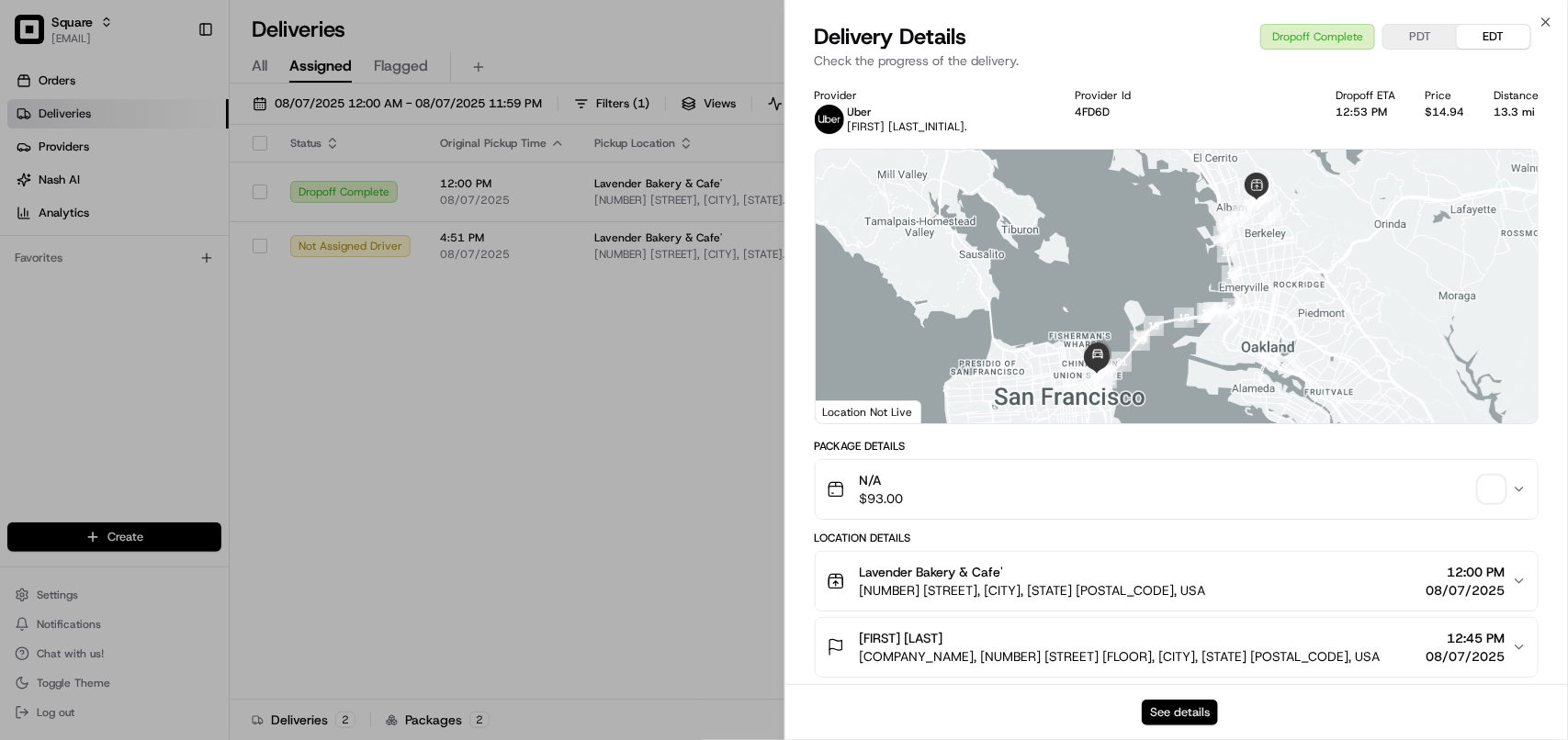 click on "See details" at bounding box center [1179, 712] 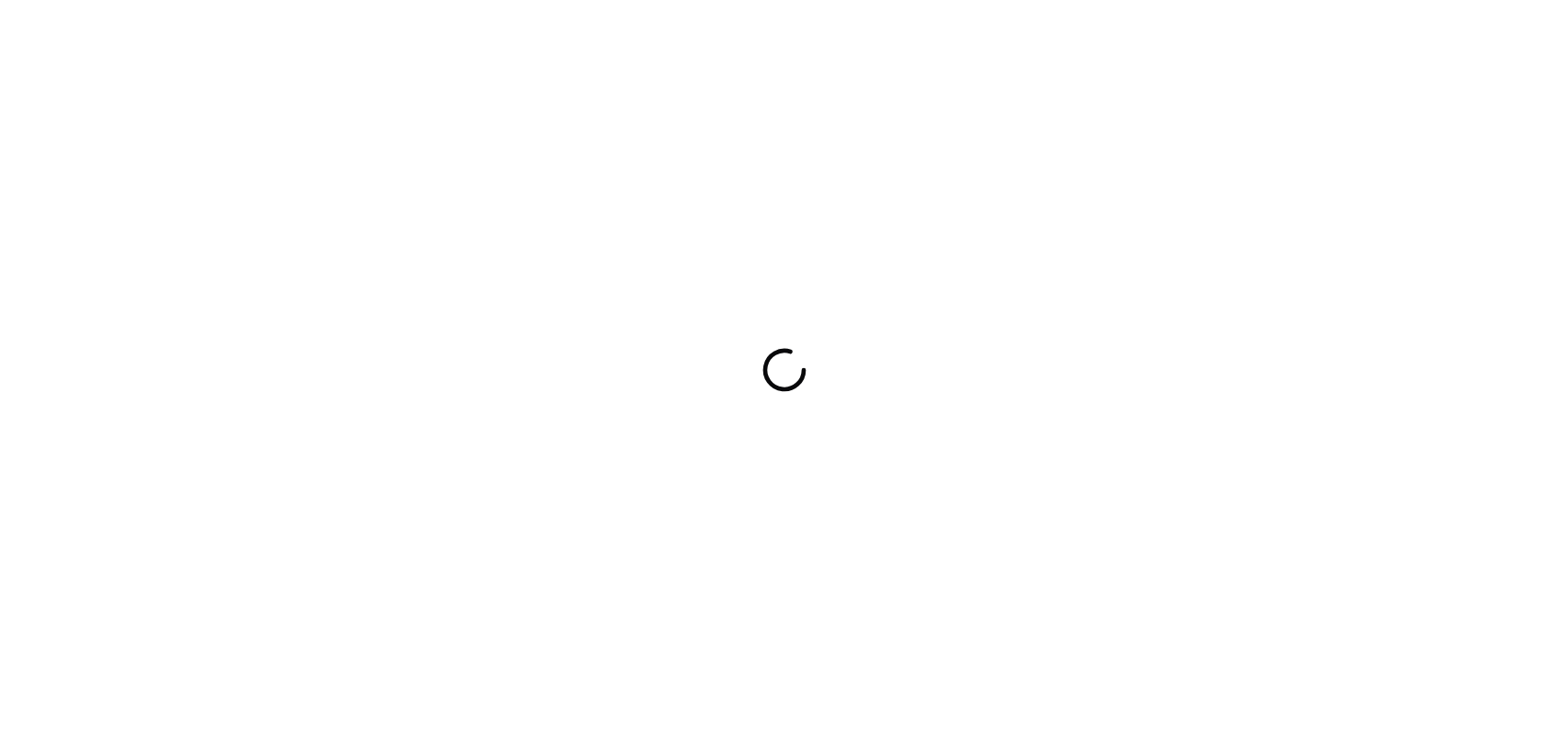 scroll, scrollTop: 0, scrollLeft: 0, axis: both 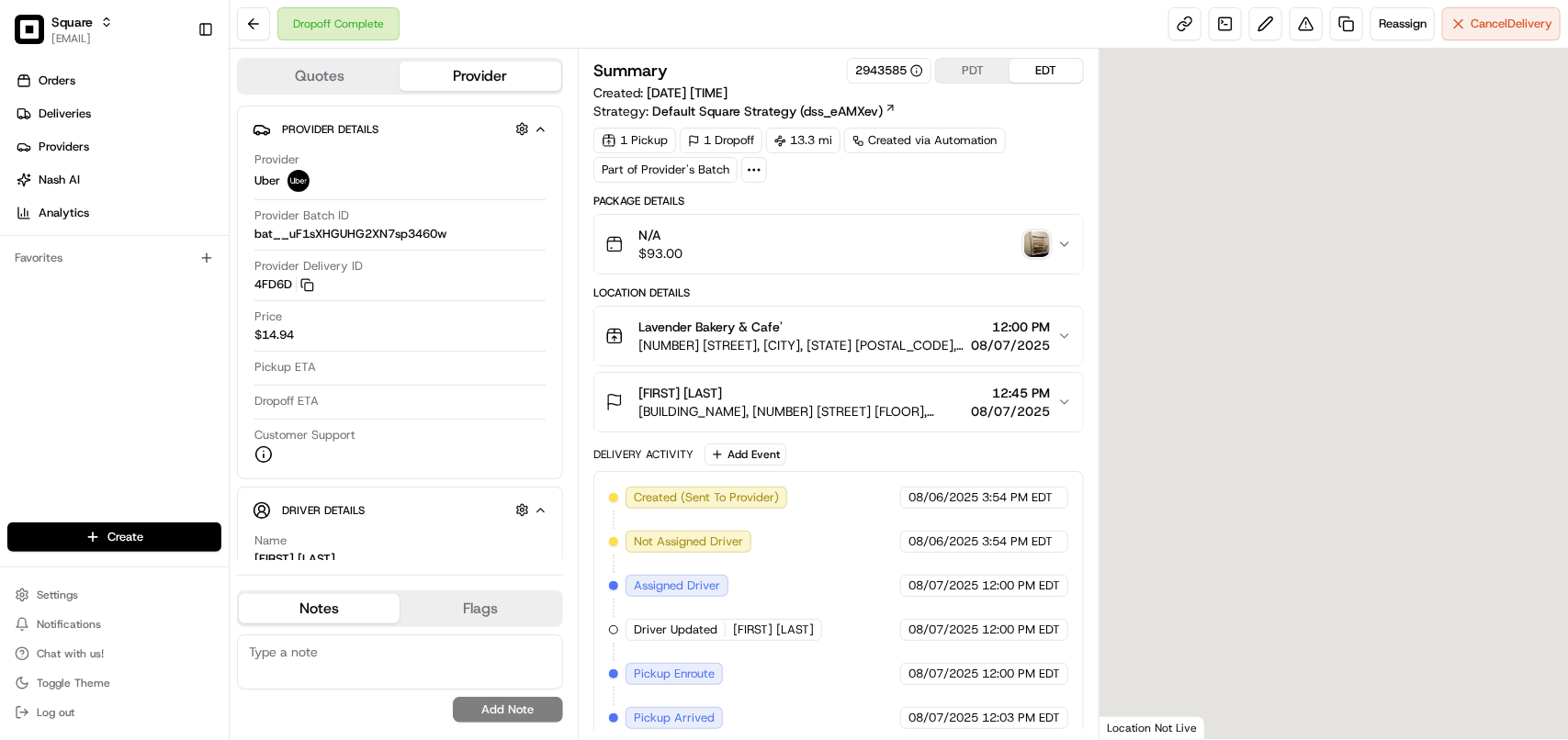 click at bounding box center (1037, 244) 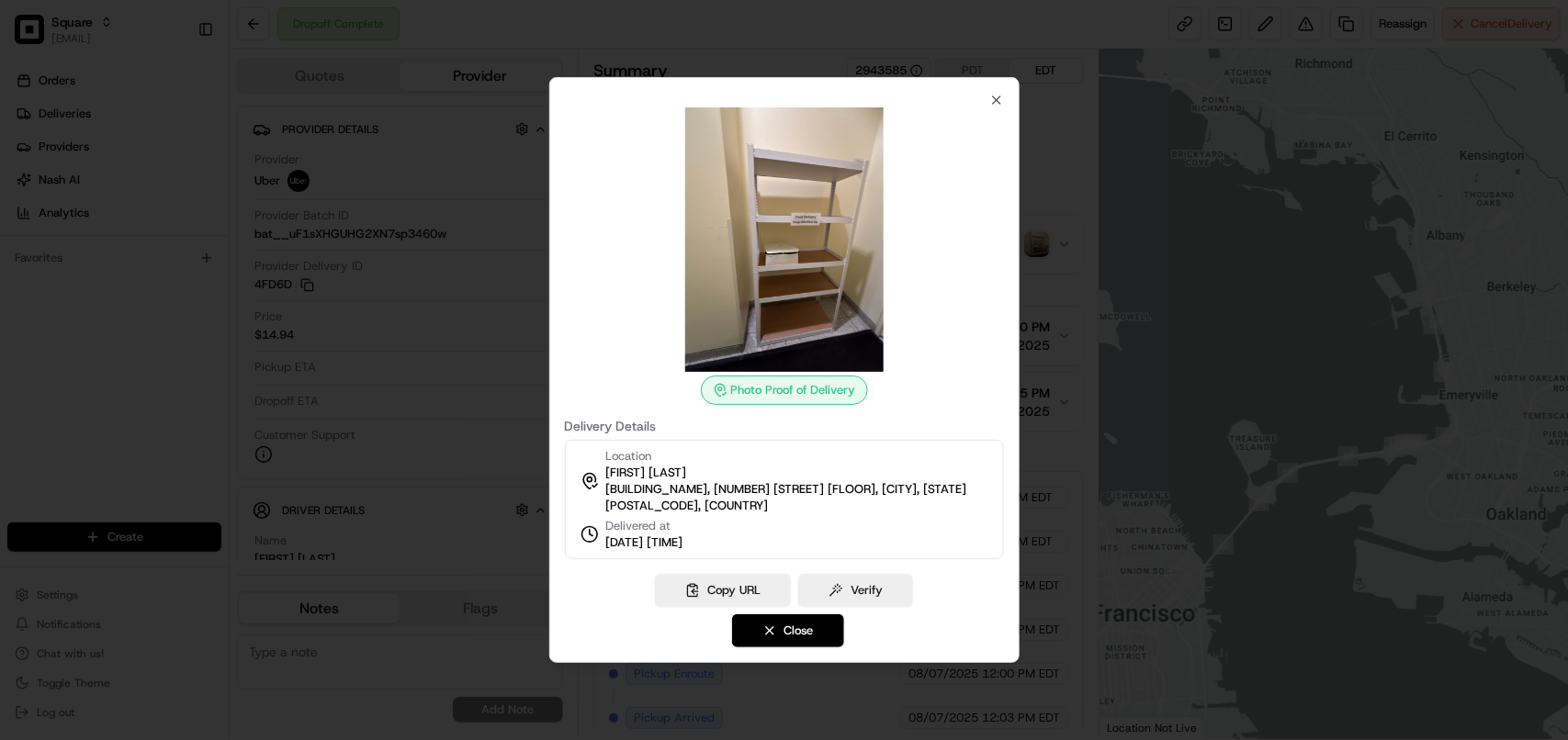 scroll, scrollTop: 0, scrollLeft: 0, axis: both 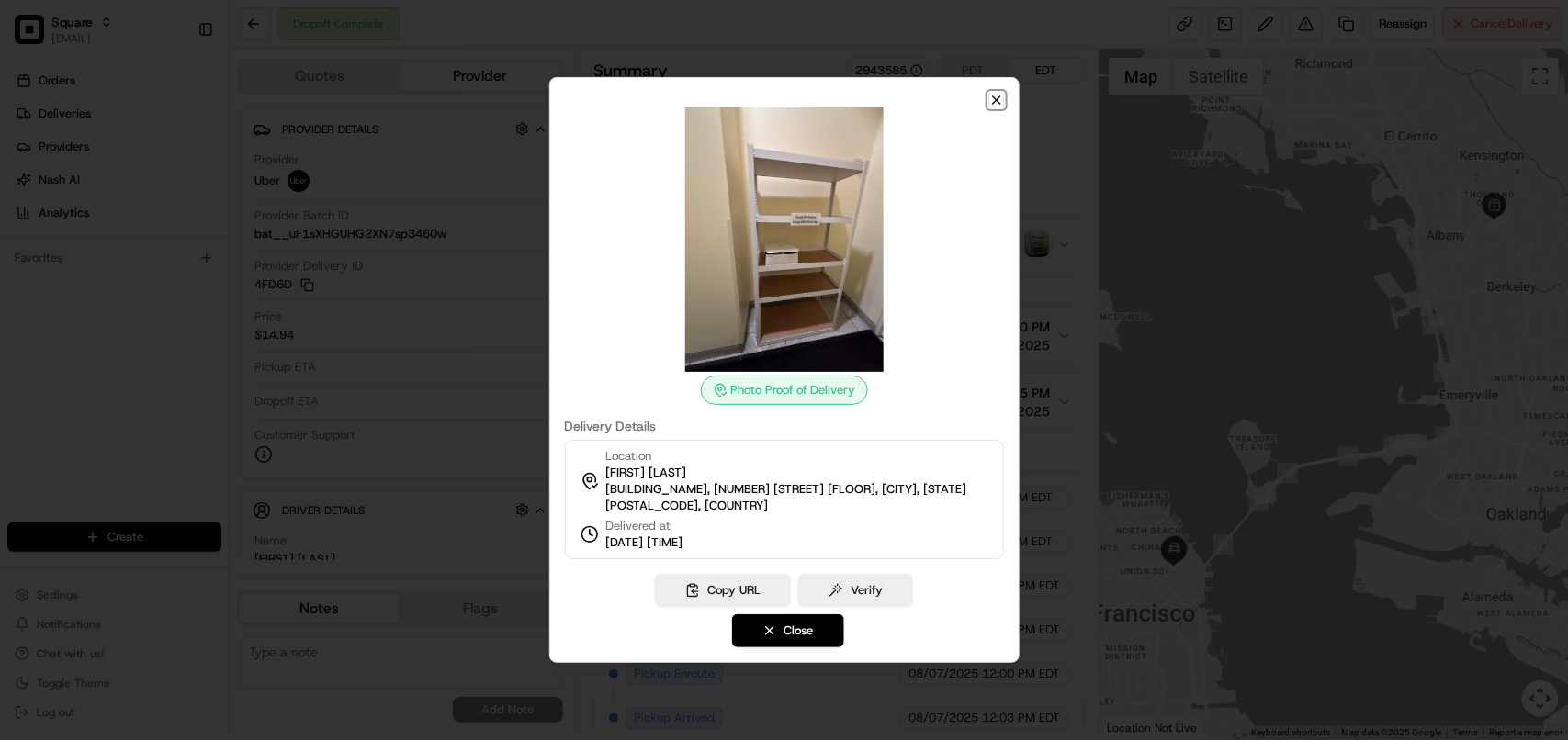click 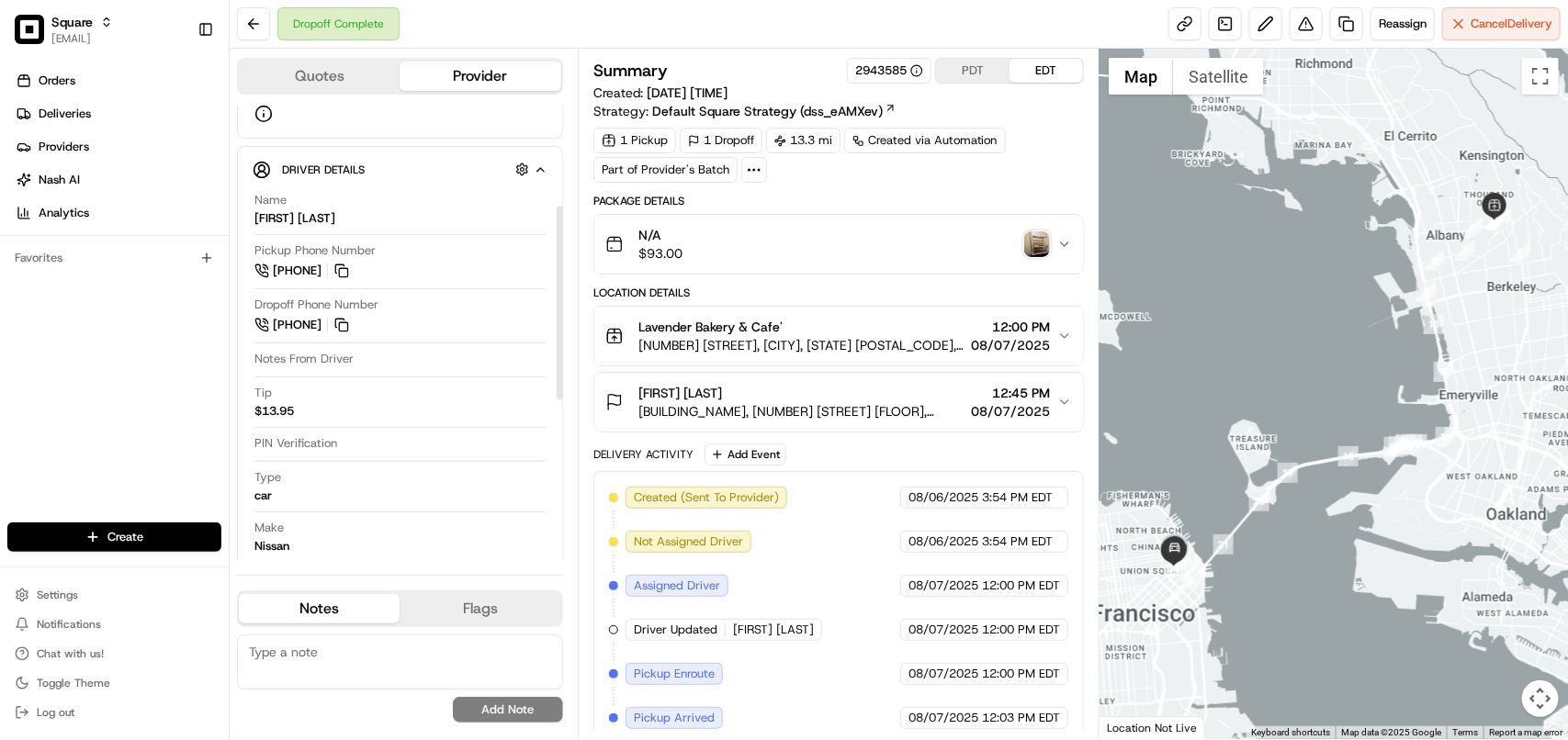scroll, scrollTop: 344, scrollLeft: 0, axis: vertical 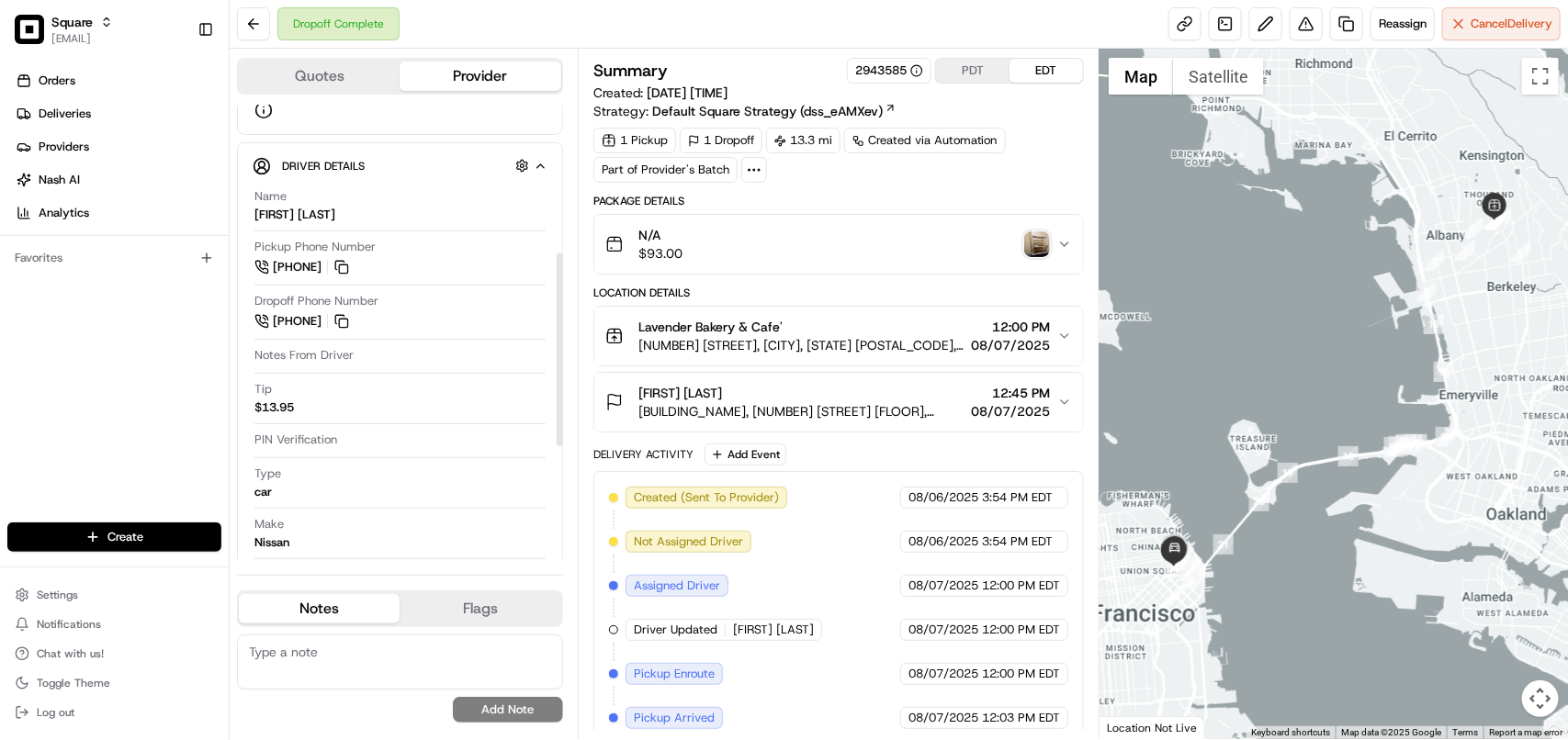 click at bounding box center (400, 662) 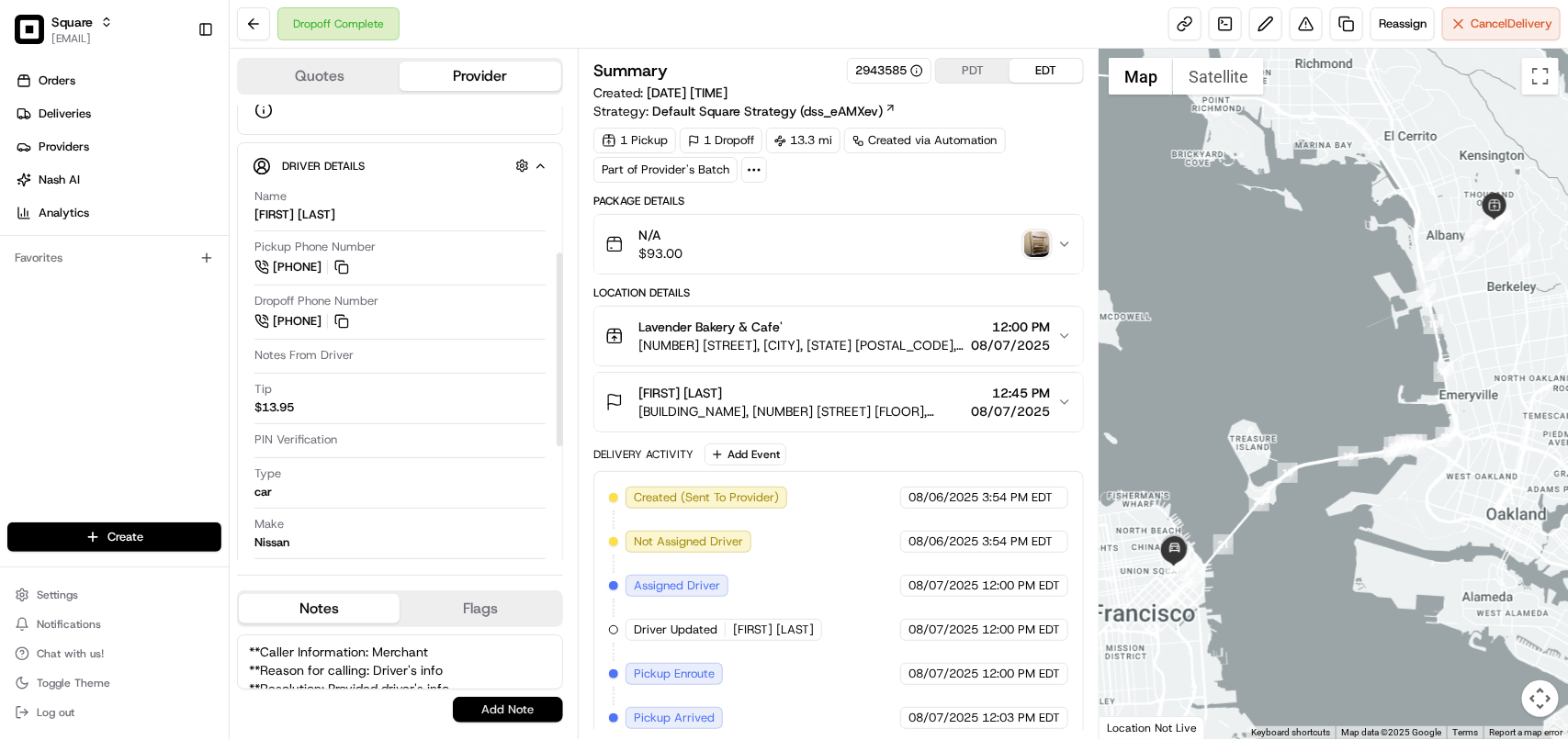 scroll, scrollTop: 7, scrollLeft: 0, axis: vertical 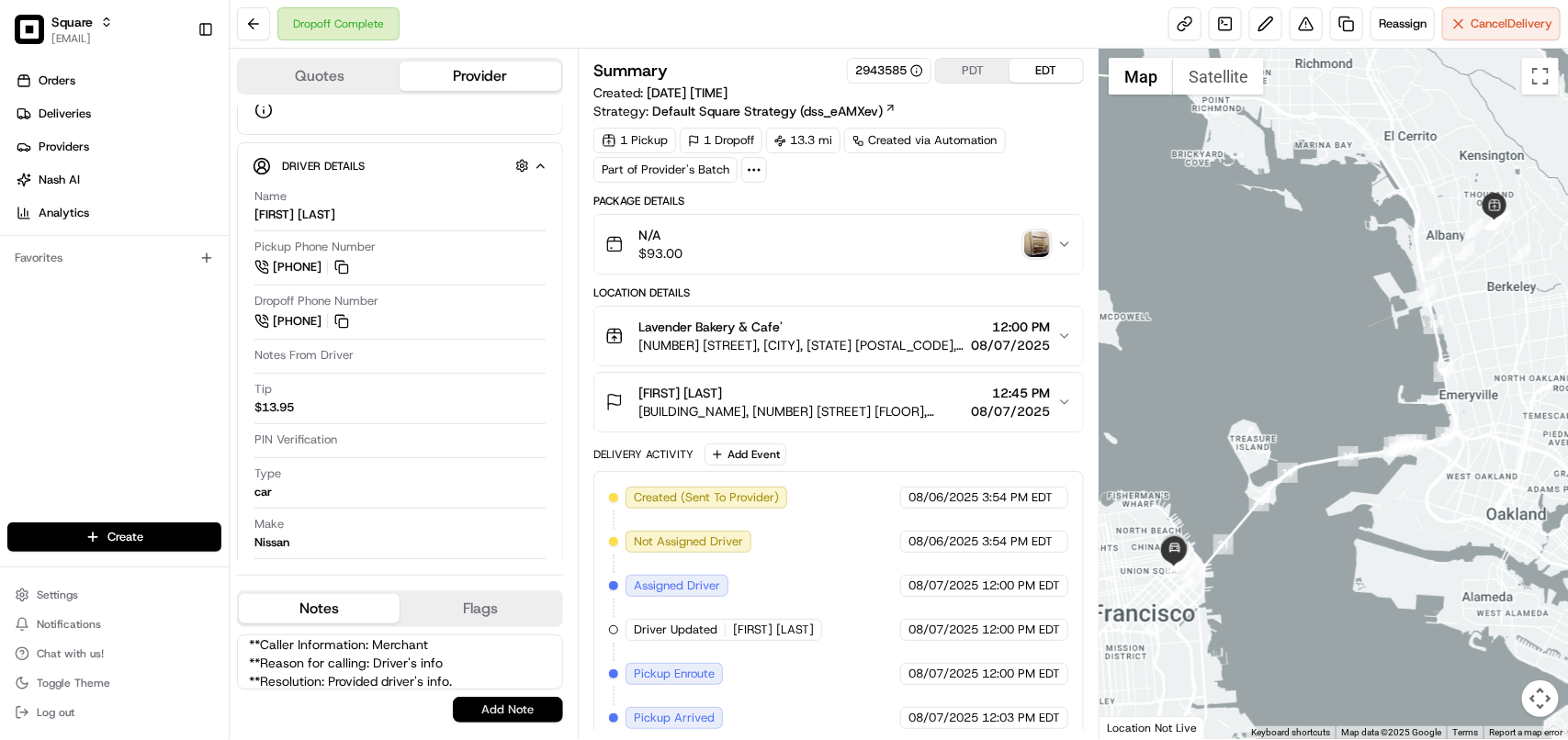type on "**Caller Information: Merchant
**Reason for calling: Driver's info
**Resolution: Provided driver's info." 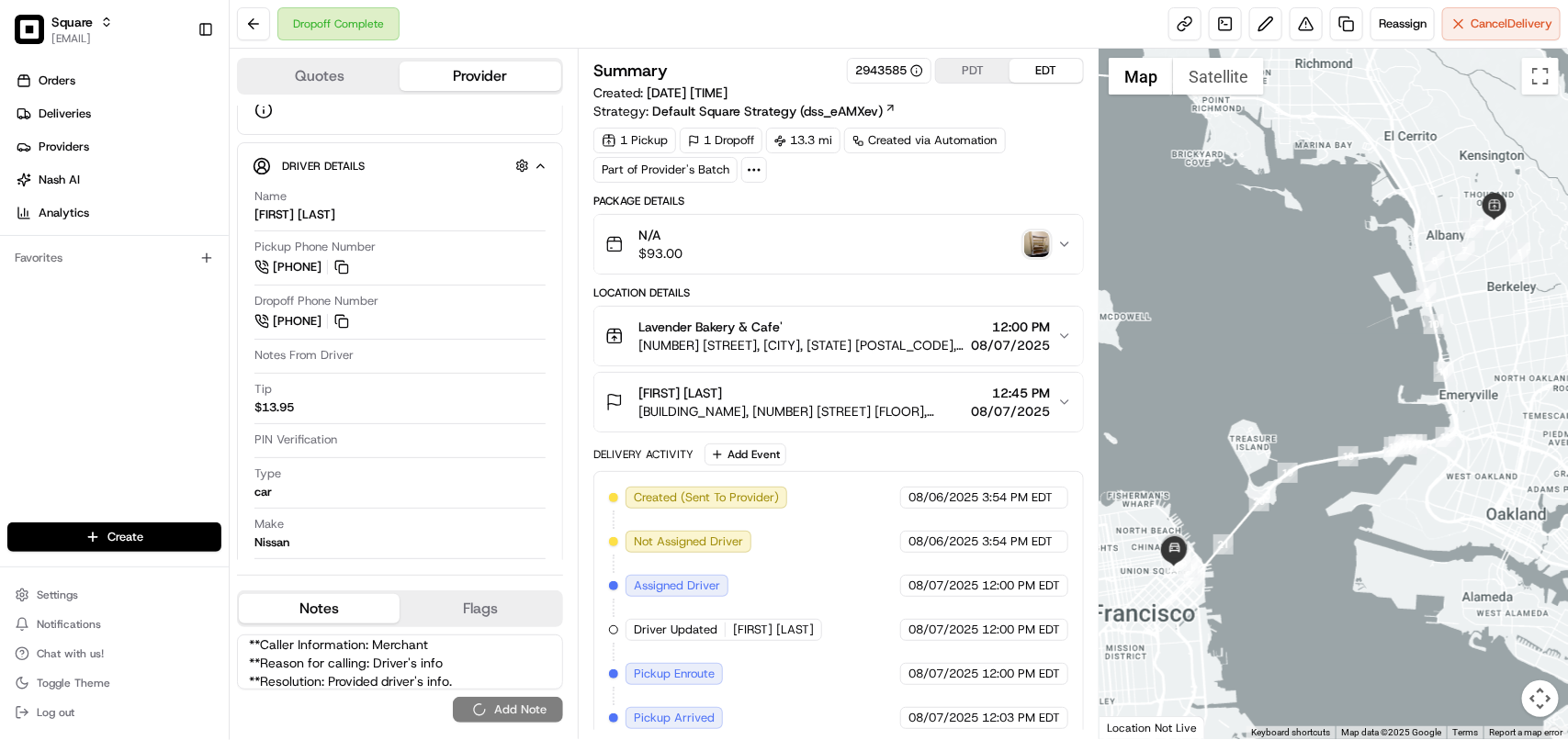 type 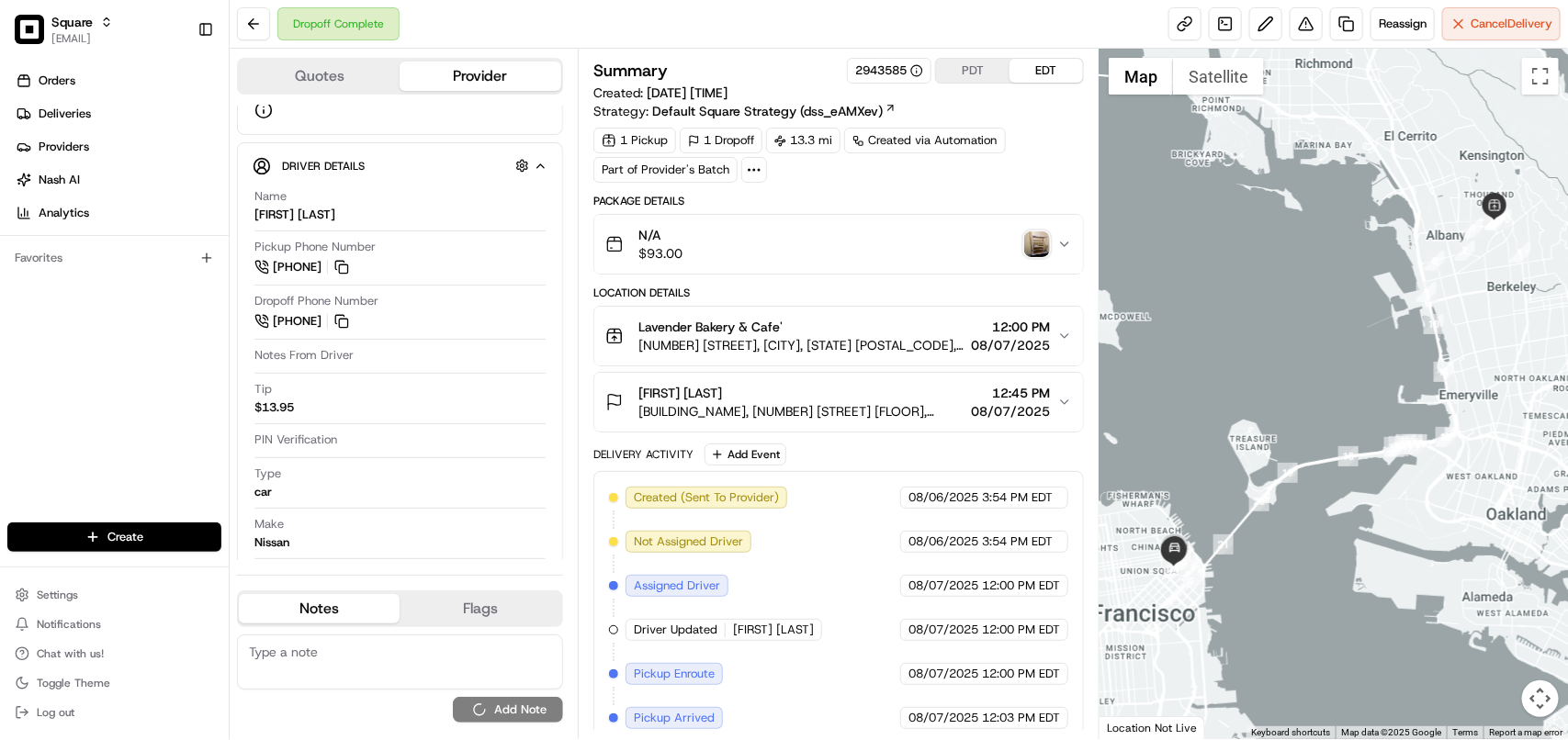 scroll, scrollTop: 0, scrollLeft: 0, axis: both 